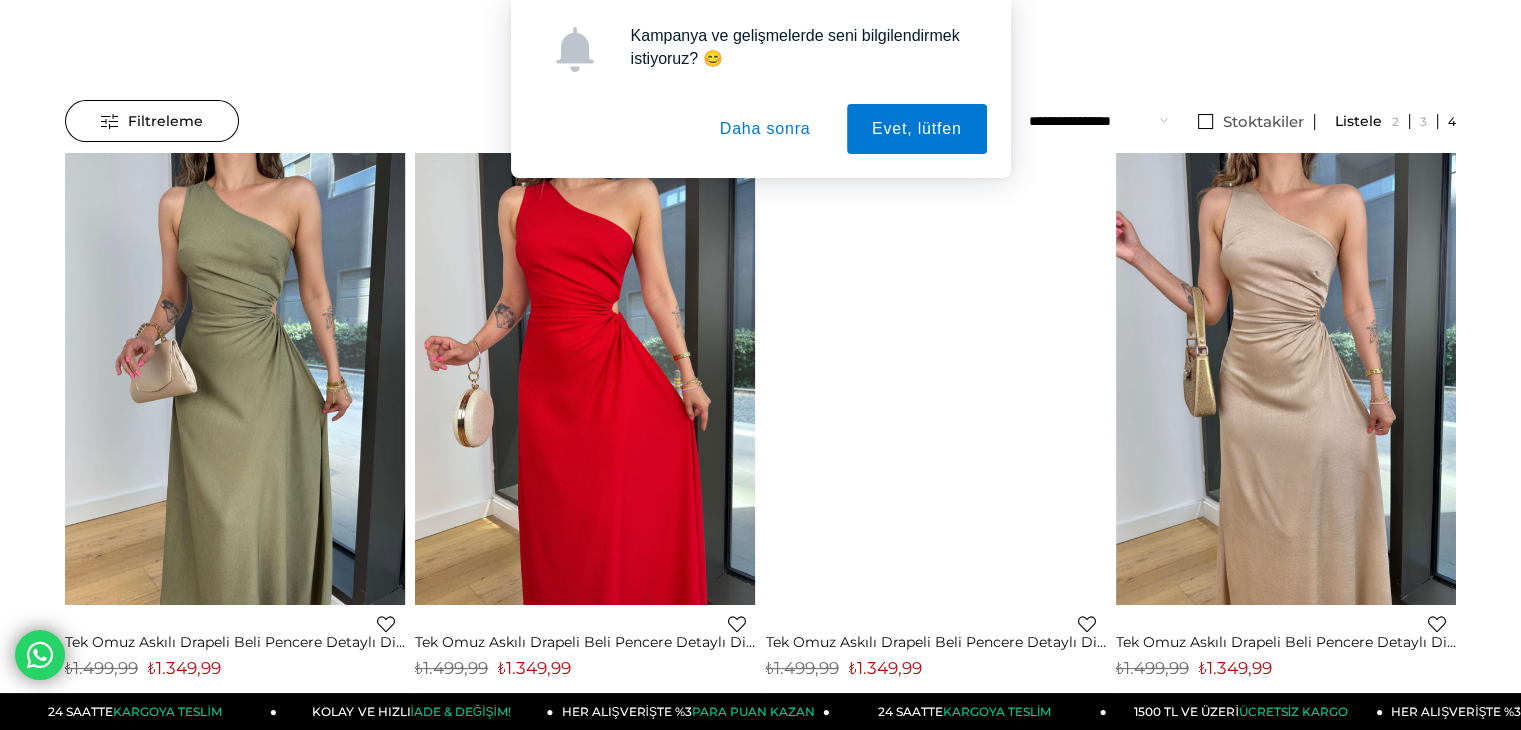 scroll, scrollTop: 0, scrollLeft: 0, axis: both 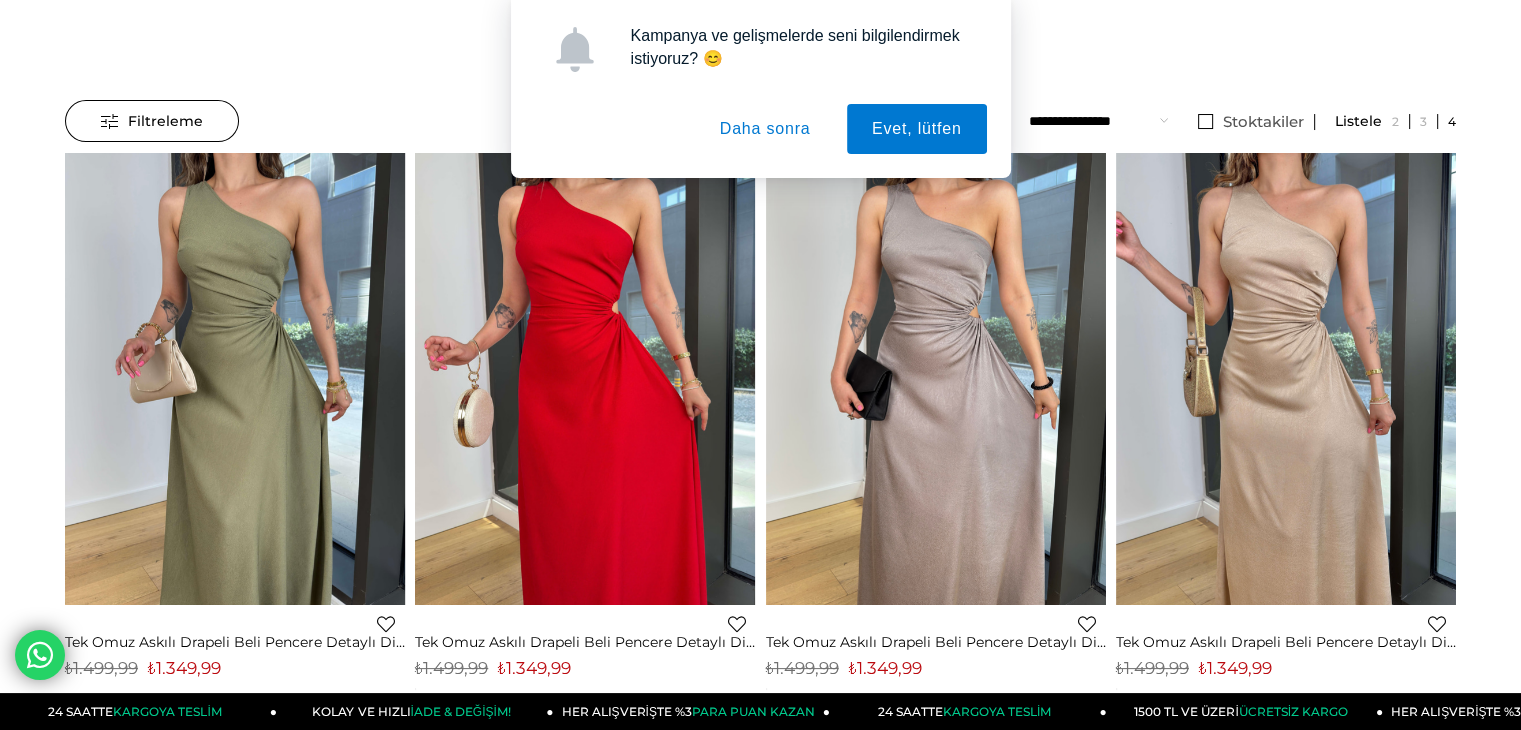 click on "Daha sonra" at bounding box center [765, 129] 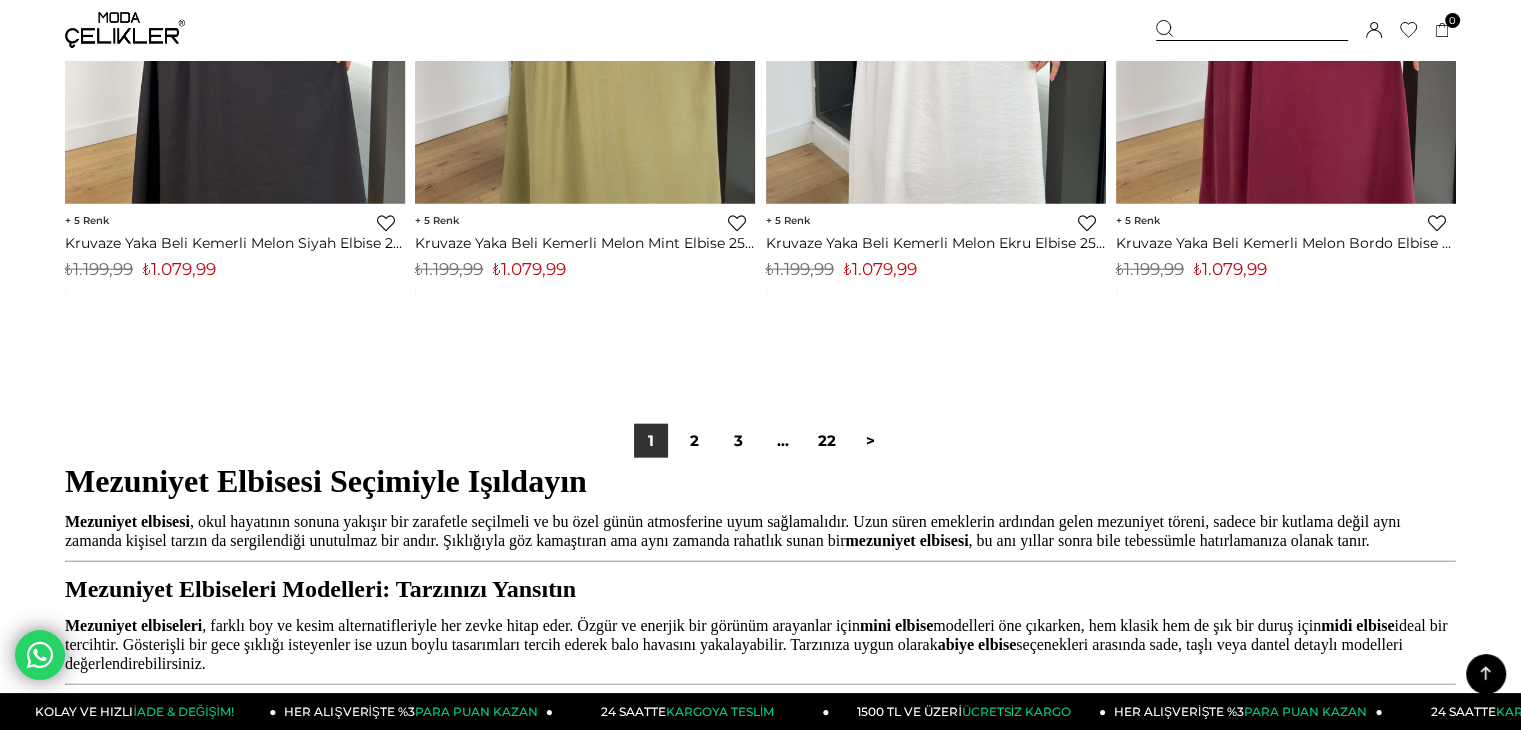 scroll, scrollTop: 12360, scrollLeft: 0, axis: vertical 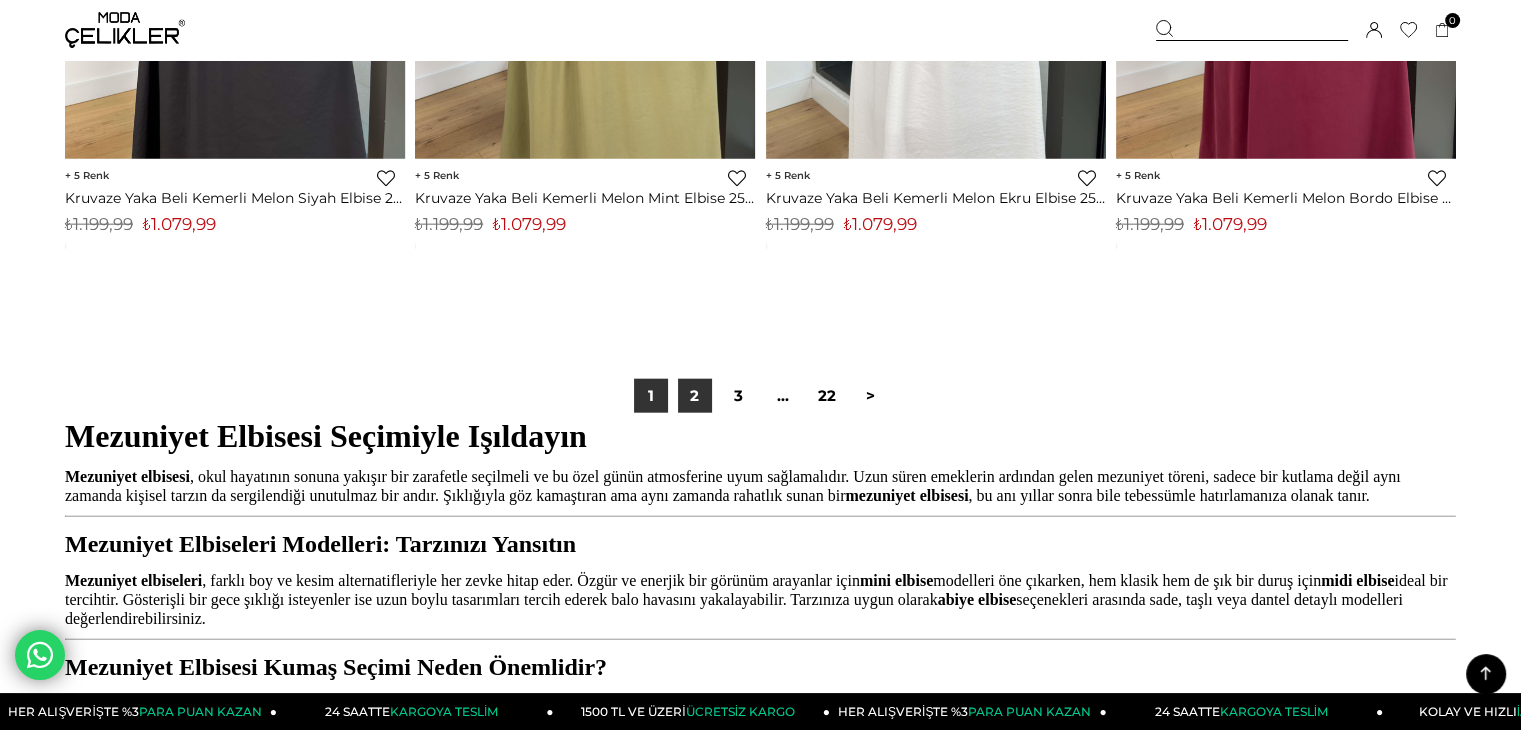 click on "2" at bounding box center (695, 396) 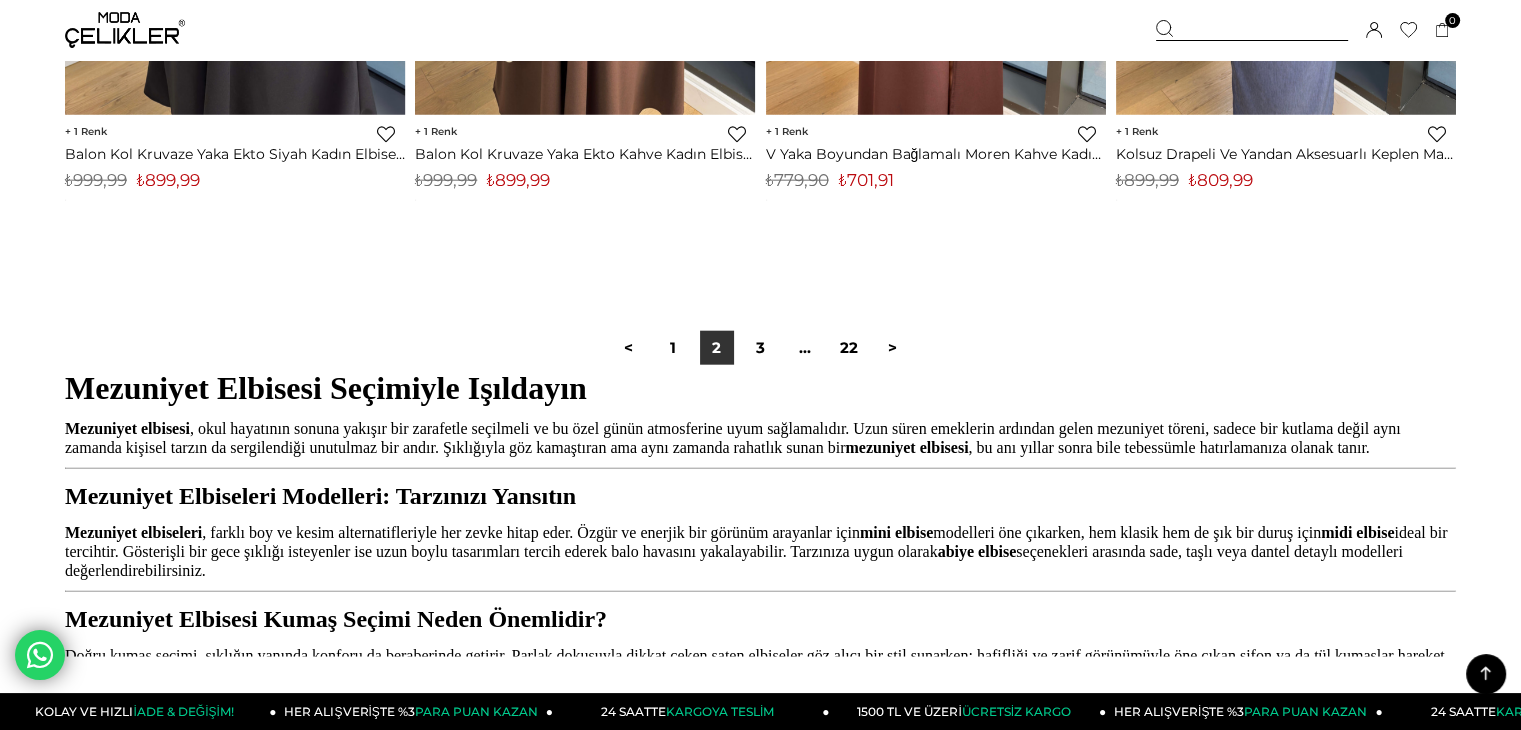 scroll, scrollTop: 12440, scrollLeft: 0, axis: vertical 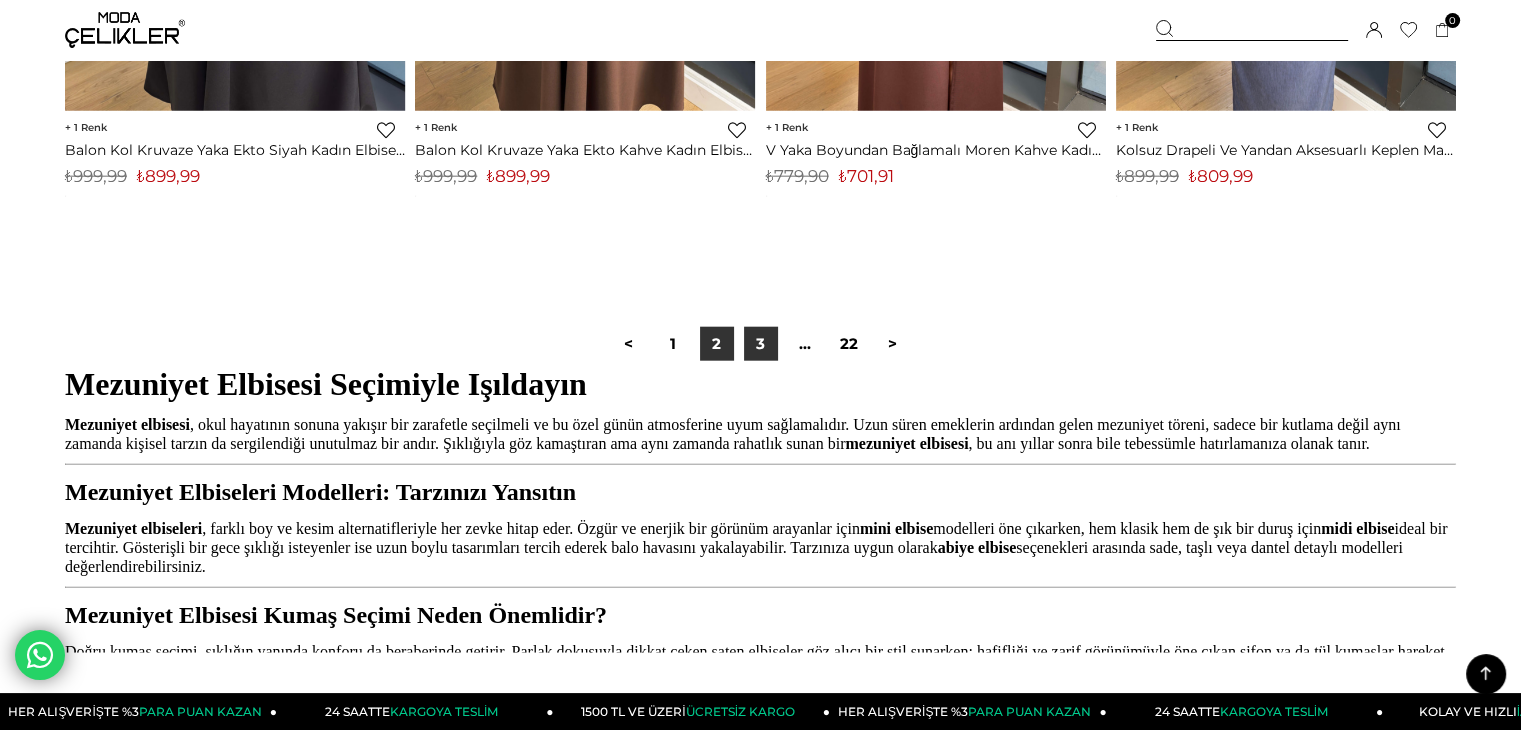 click on "3" at bounding box center [761, 344] 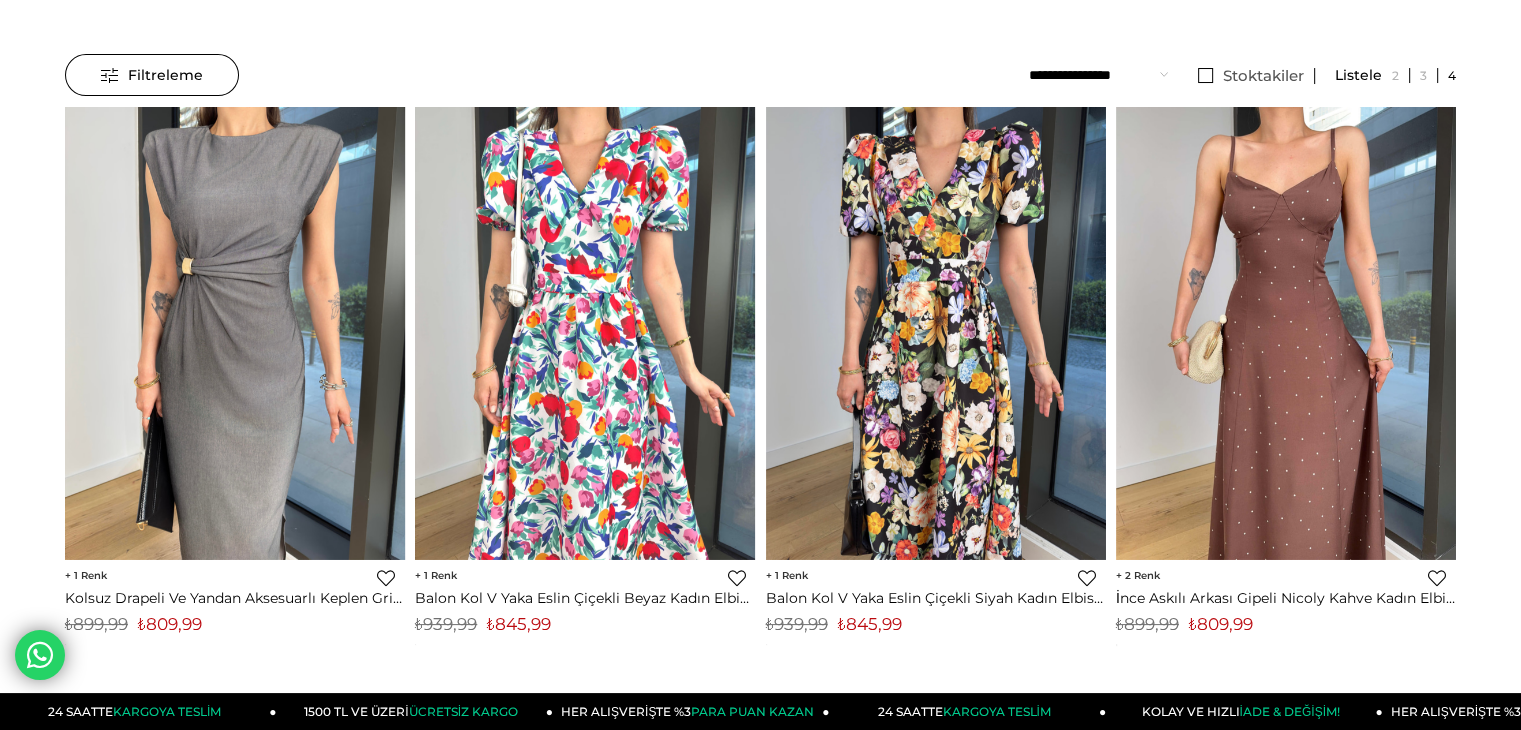 scroll, scrollTop: 200, scrollLeft: 0, axis: vertical 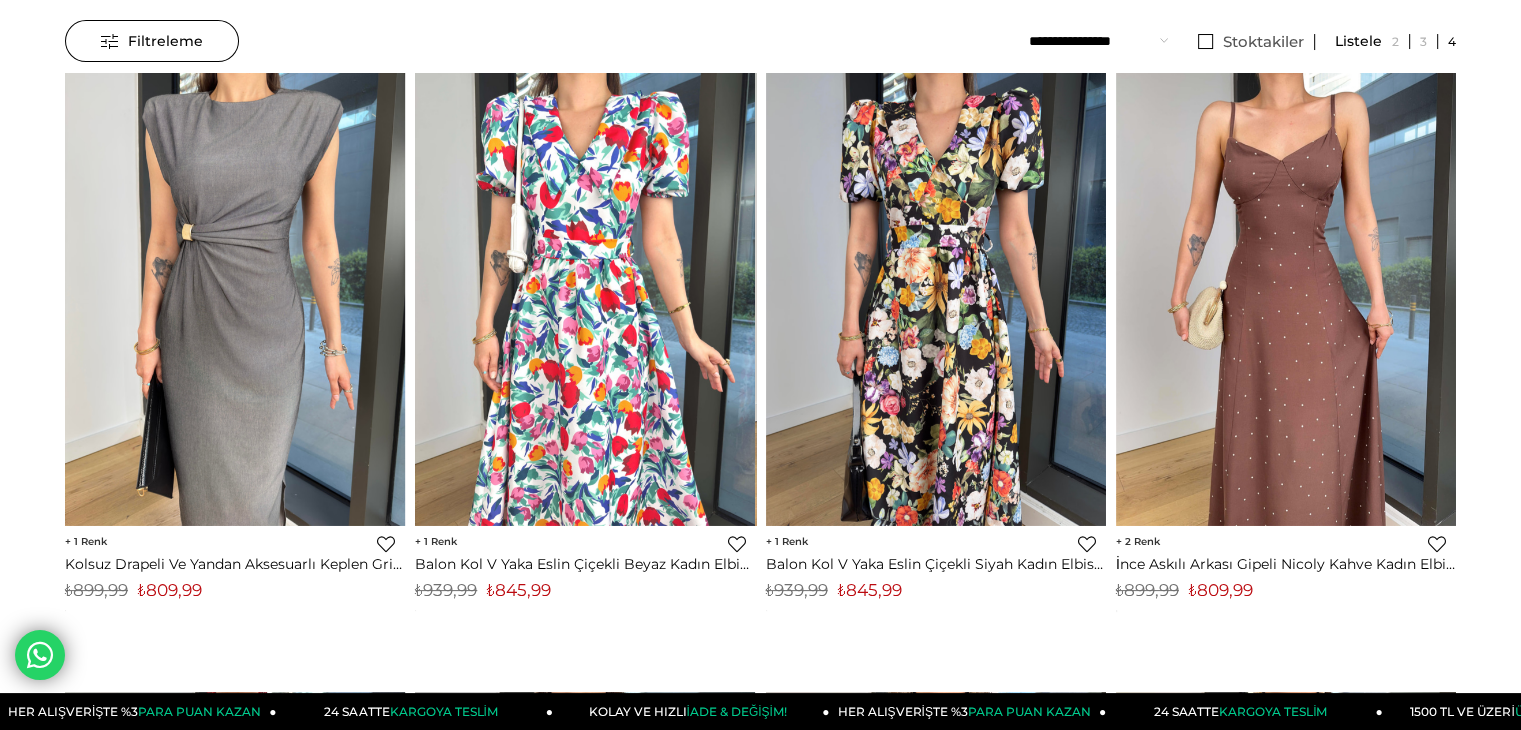 click at bounding box center [585, 299] 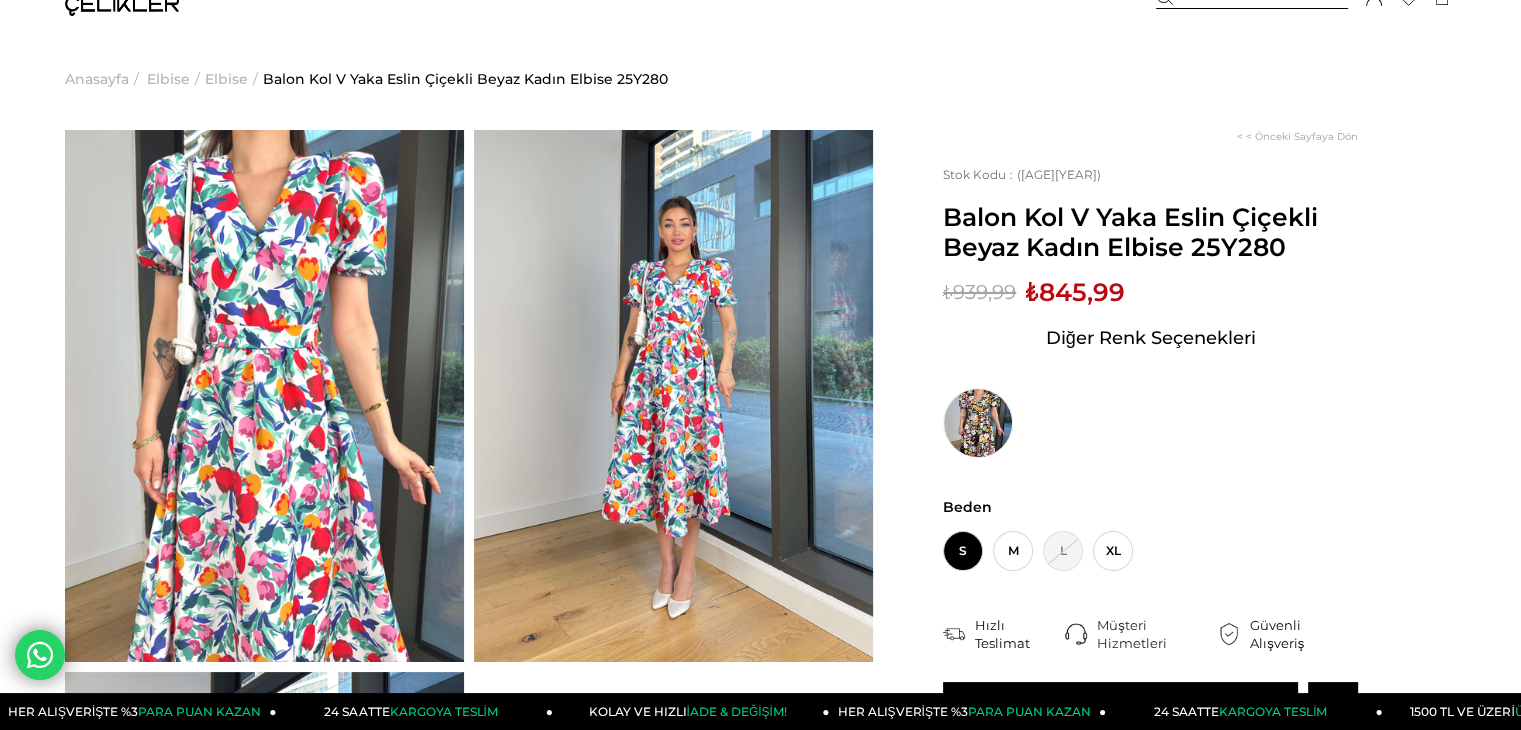 scroll, scrollTop: 47, scrollLeft: 0, axis: vertical 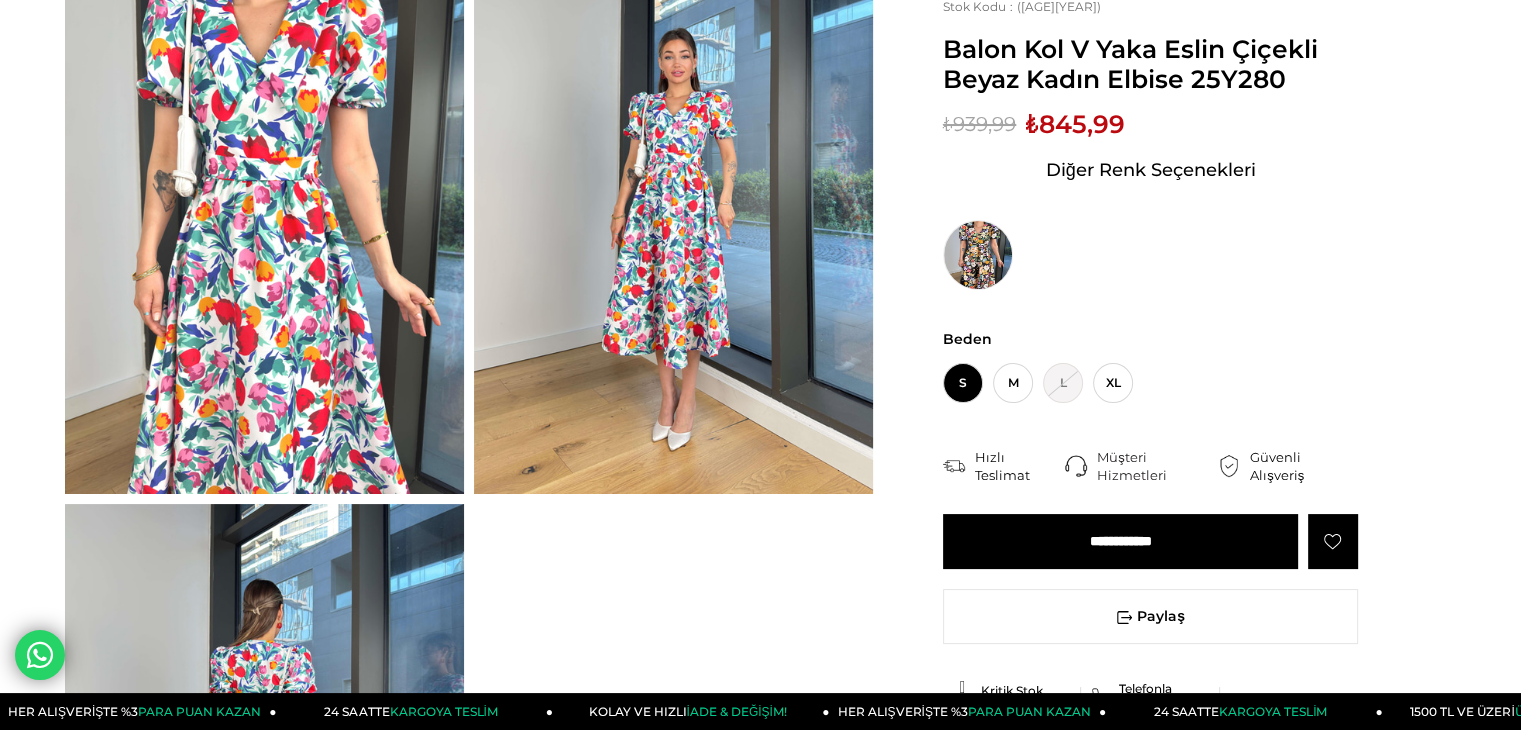 click on "M" at bounding box center (1013, 383) 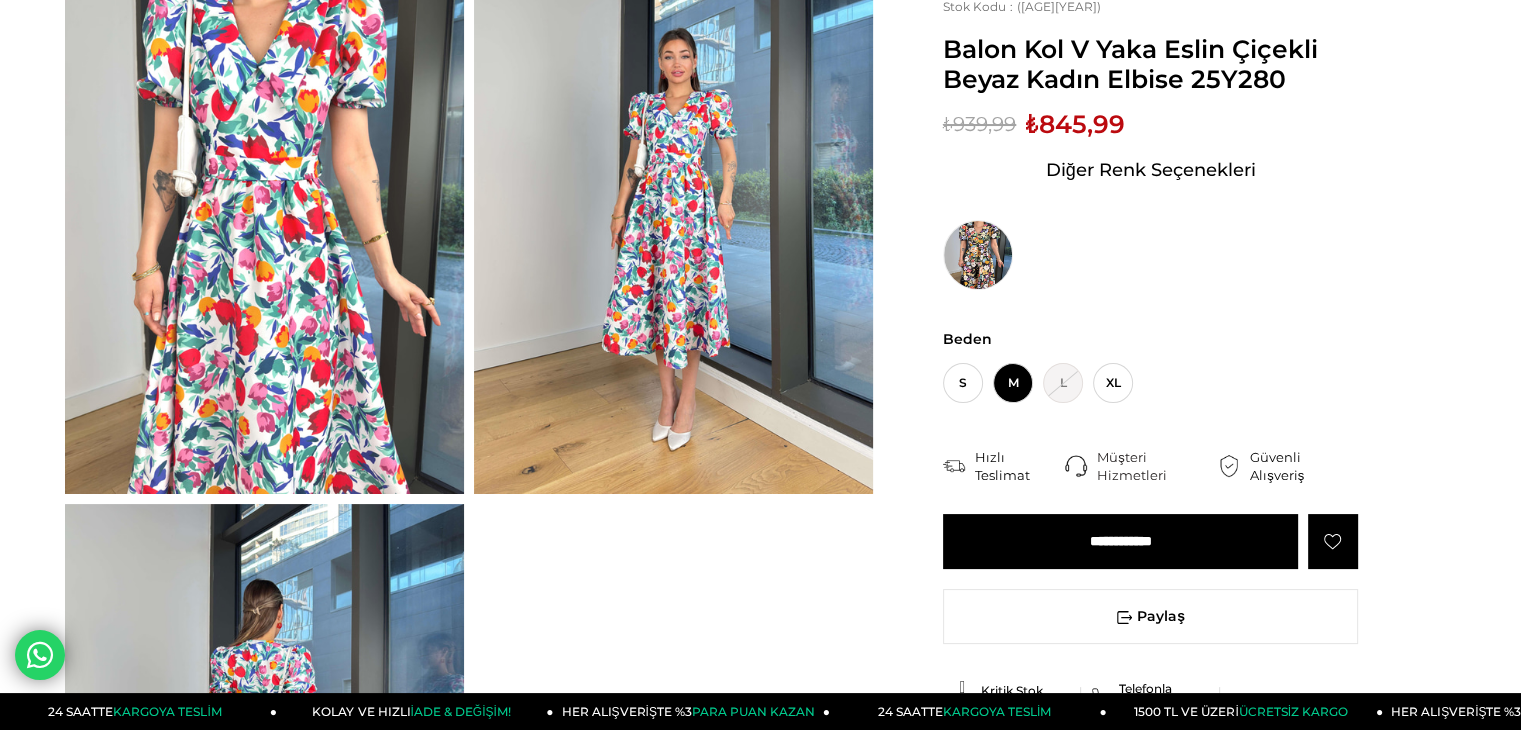 click on "**********" at bounding box center (1120, 541) 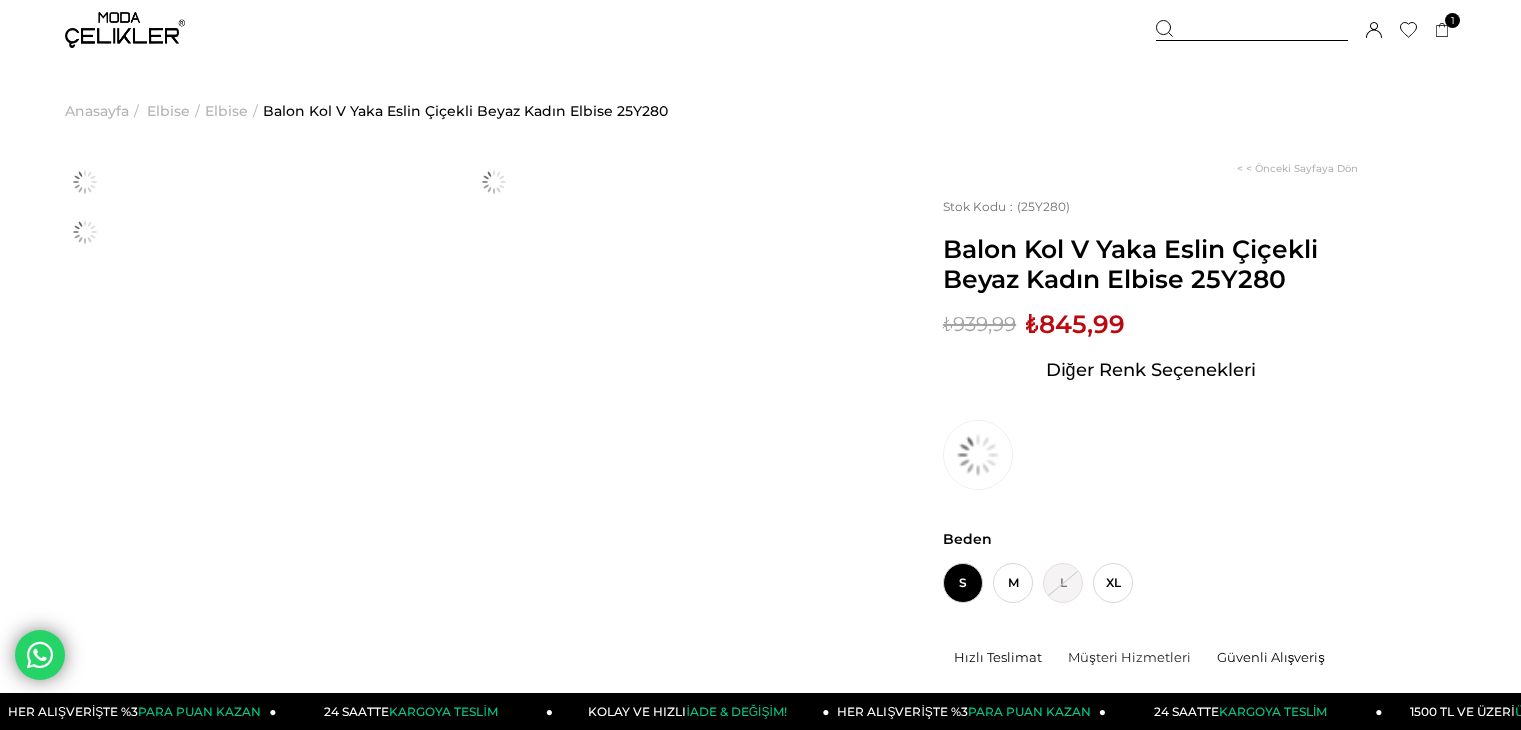 scroll, scrollTop: 668, scrollLeft: 0, axis: vertical 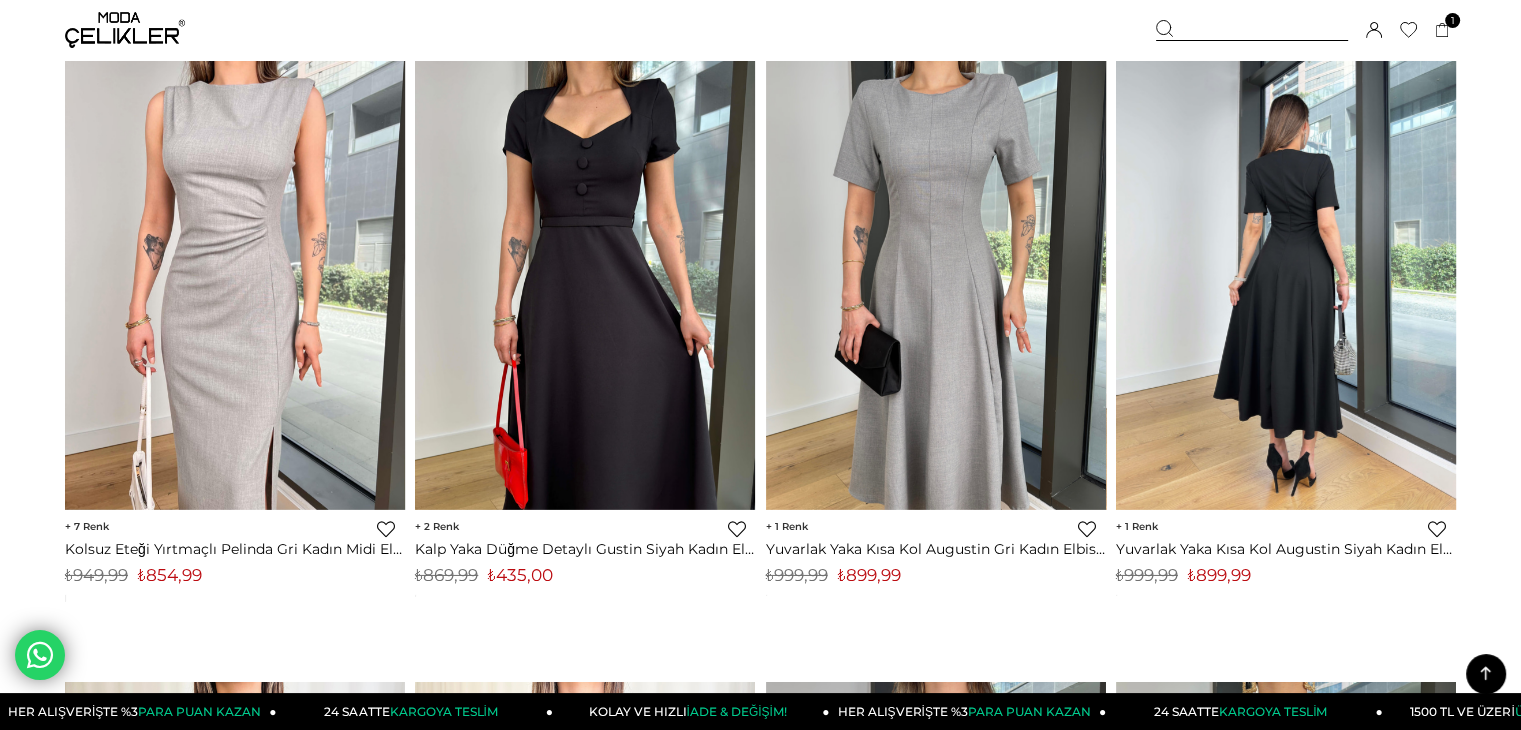 click at bounding box center [1286, 283] 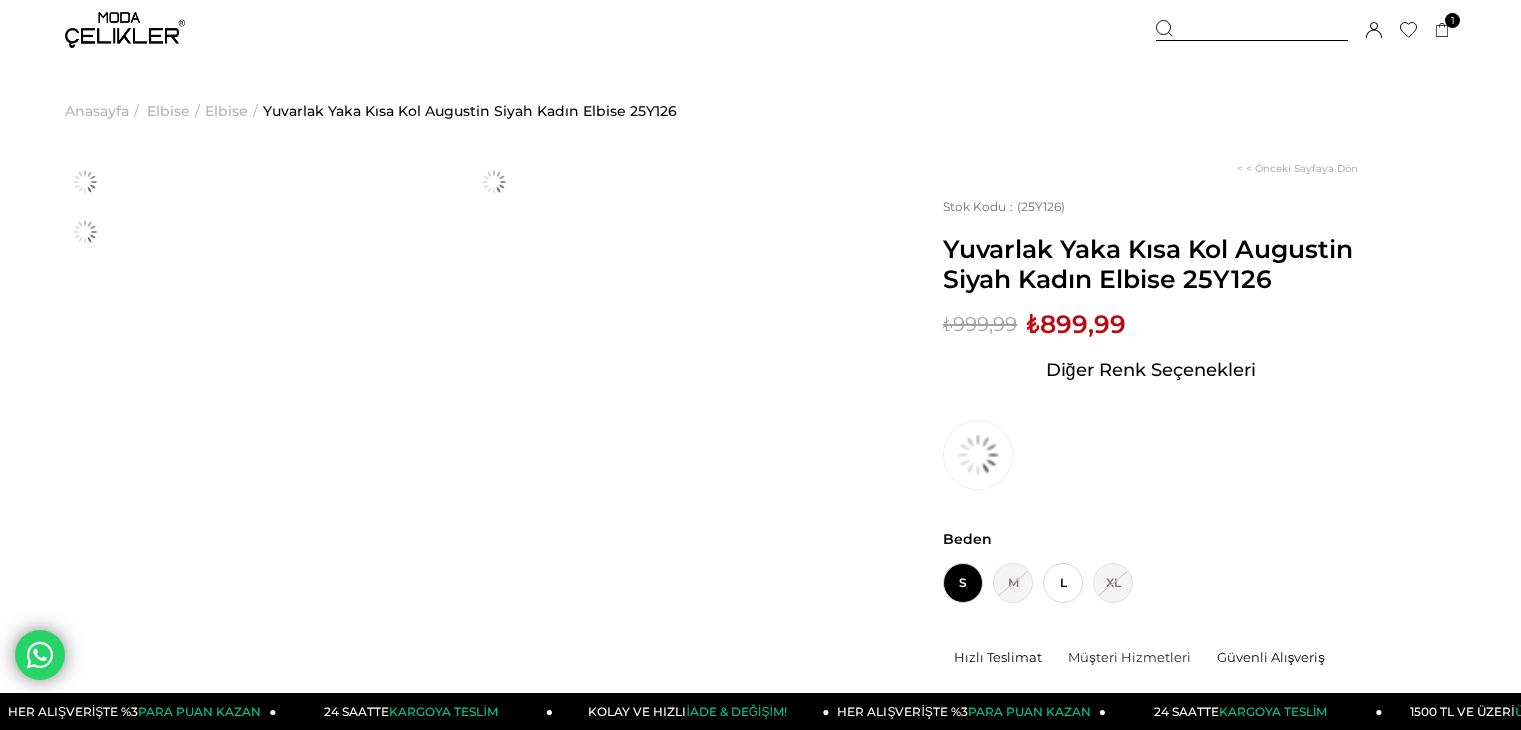scroll, scrollTop: 0, scrollLeft: 0, axis: both 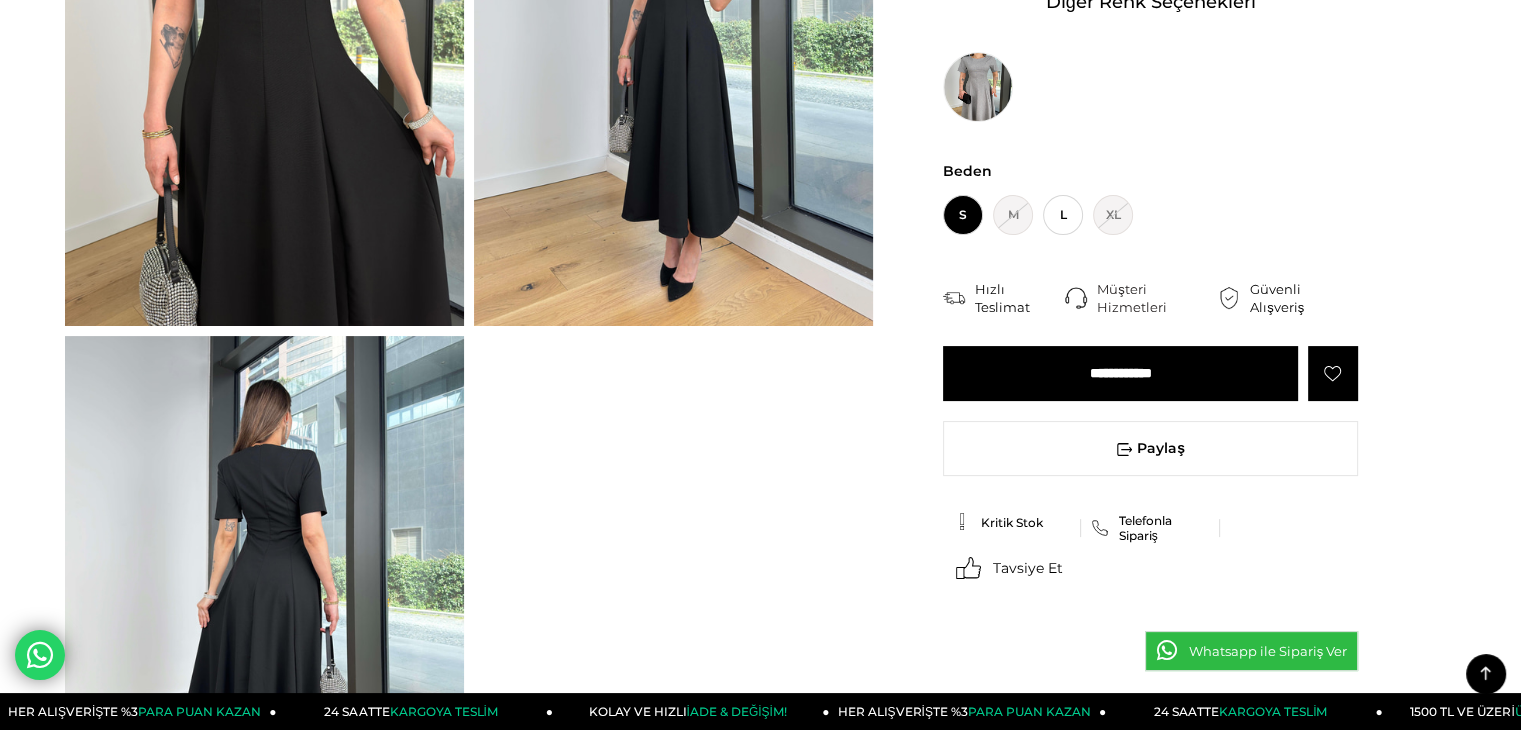 click on "**********" at bounding box center (1120, 373) 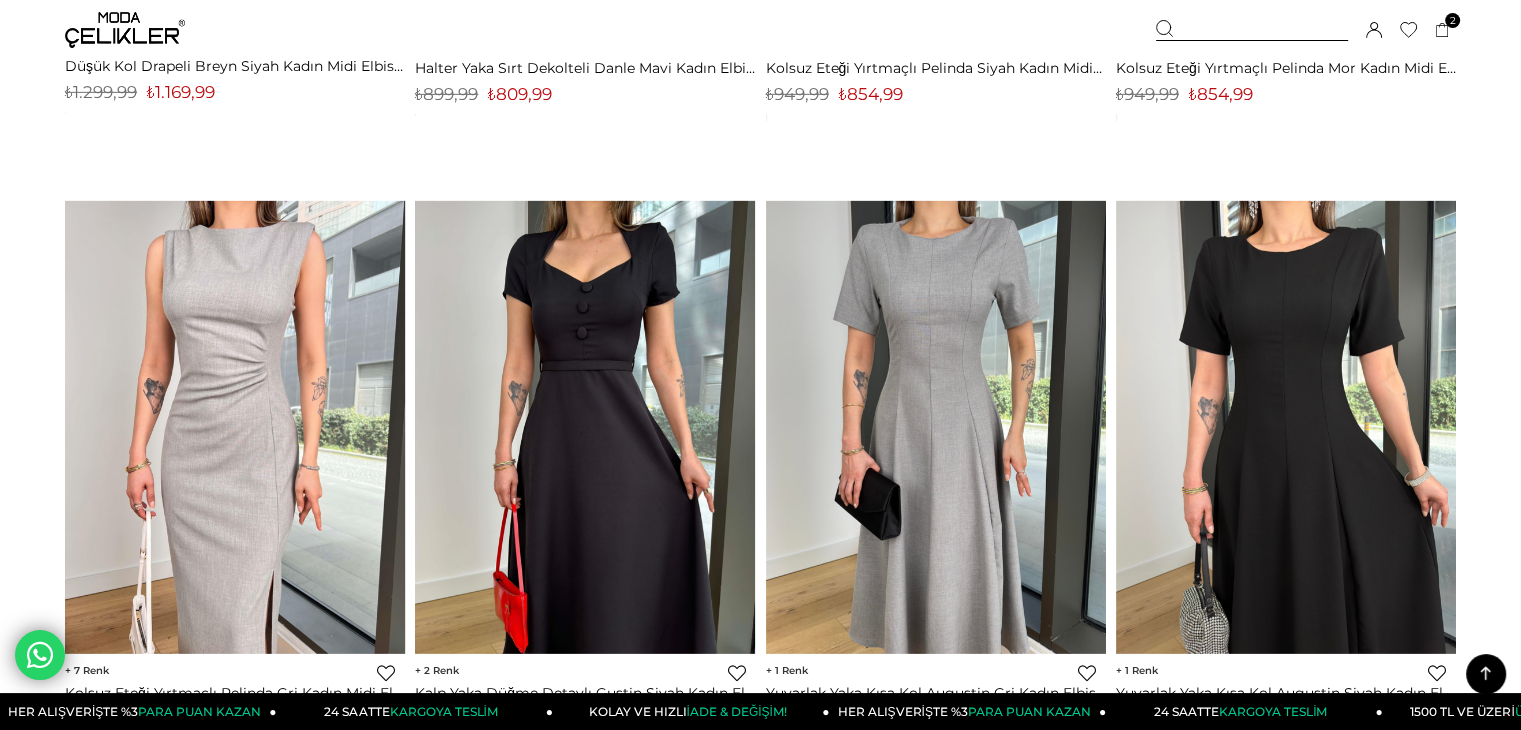 scroll, scrollTop: 0, scrollLeft: 0, axis: both 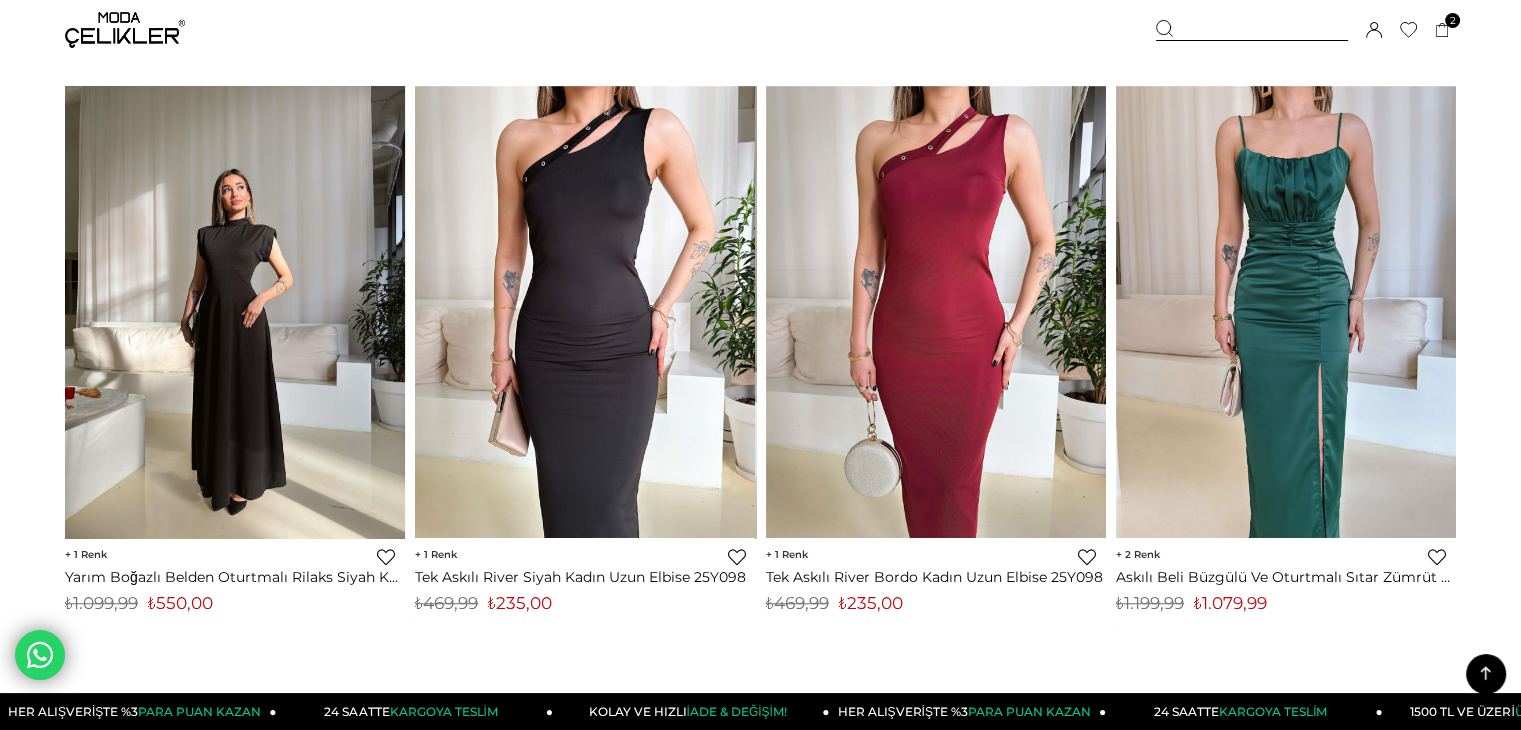 click at bounding box center [235, 312] 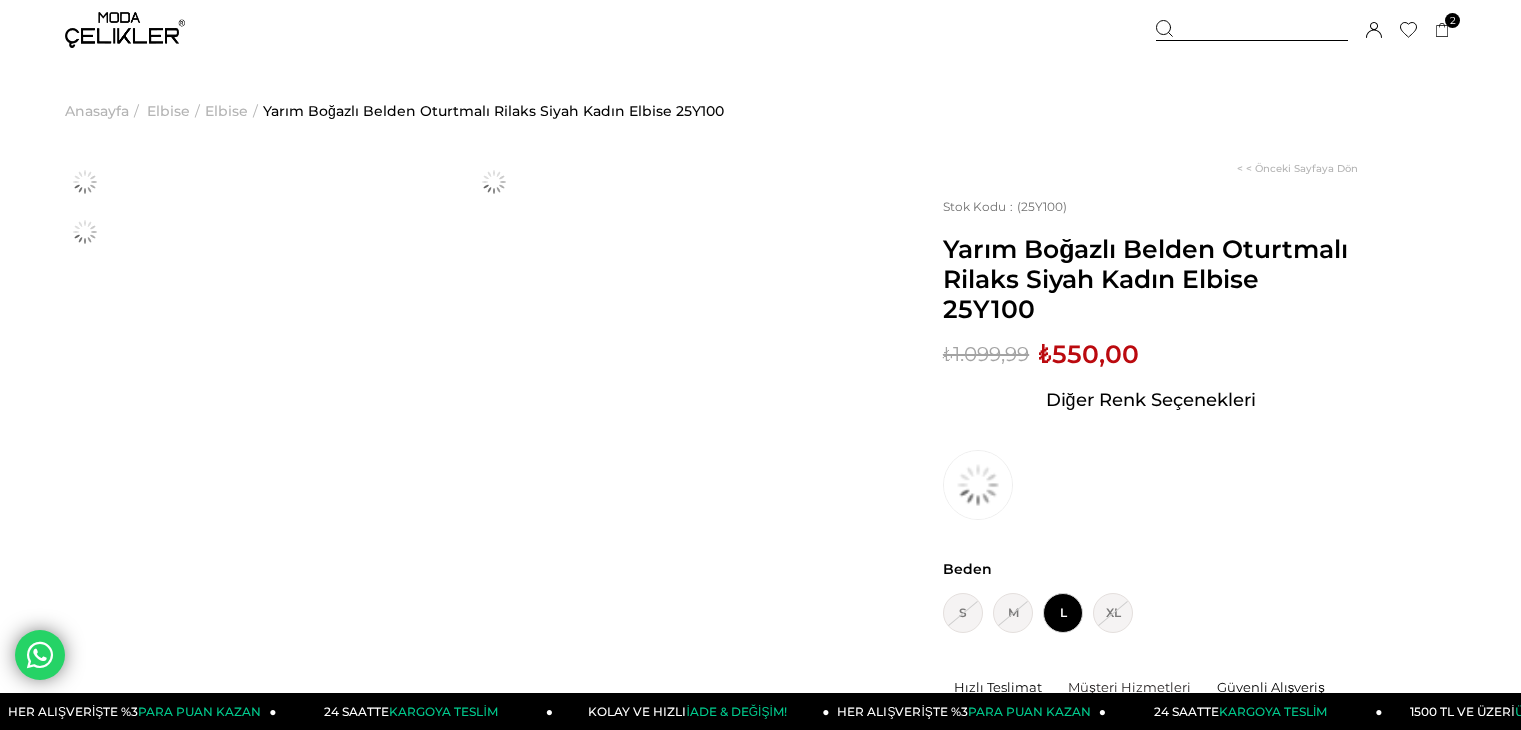 scroll, scrollTop: 0, scrollLeft: 0, axis: both 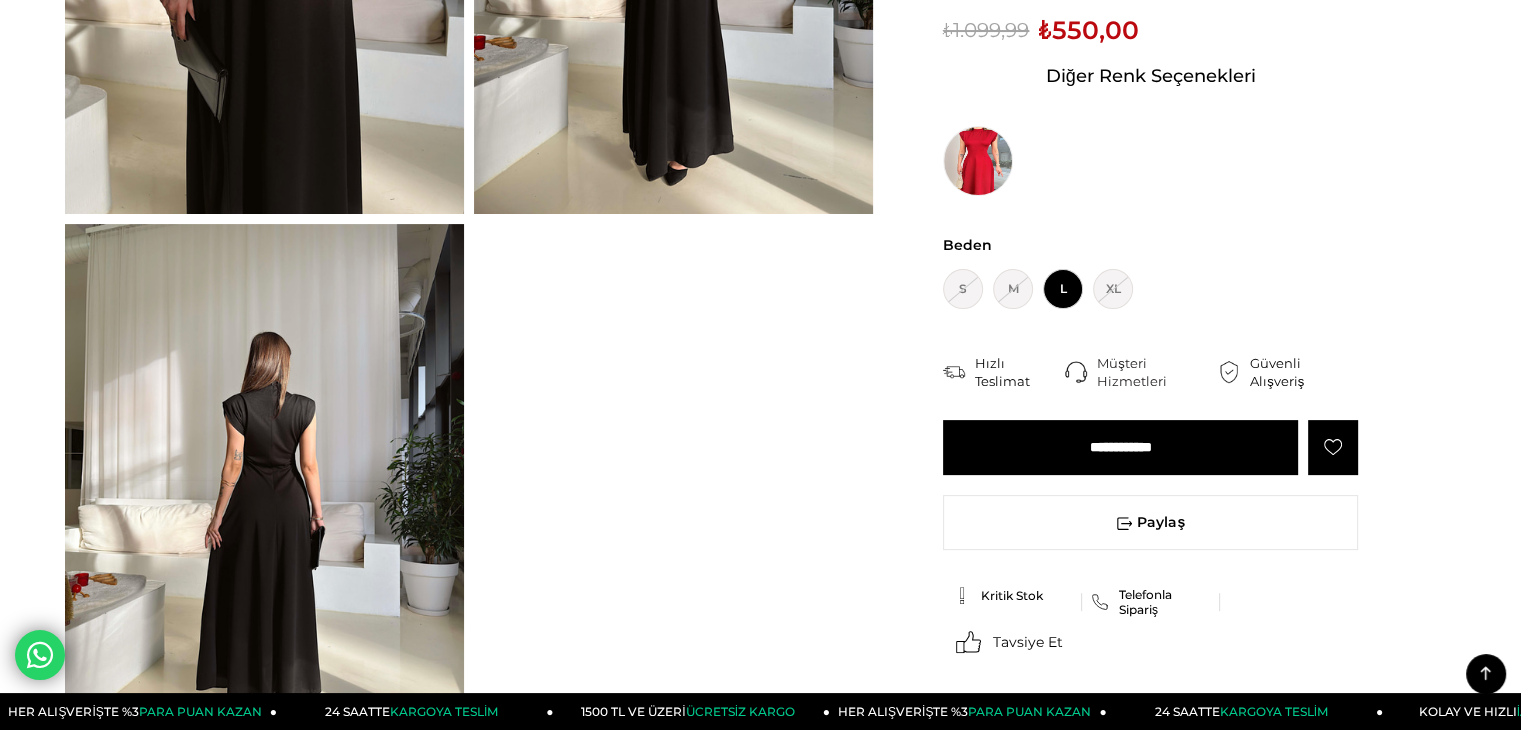 click on "**********" at bounding box center [1120, 447] 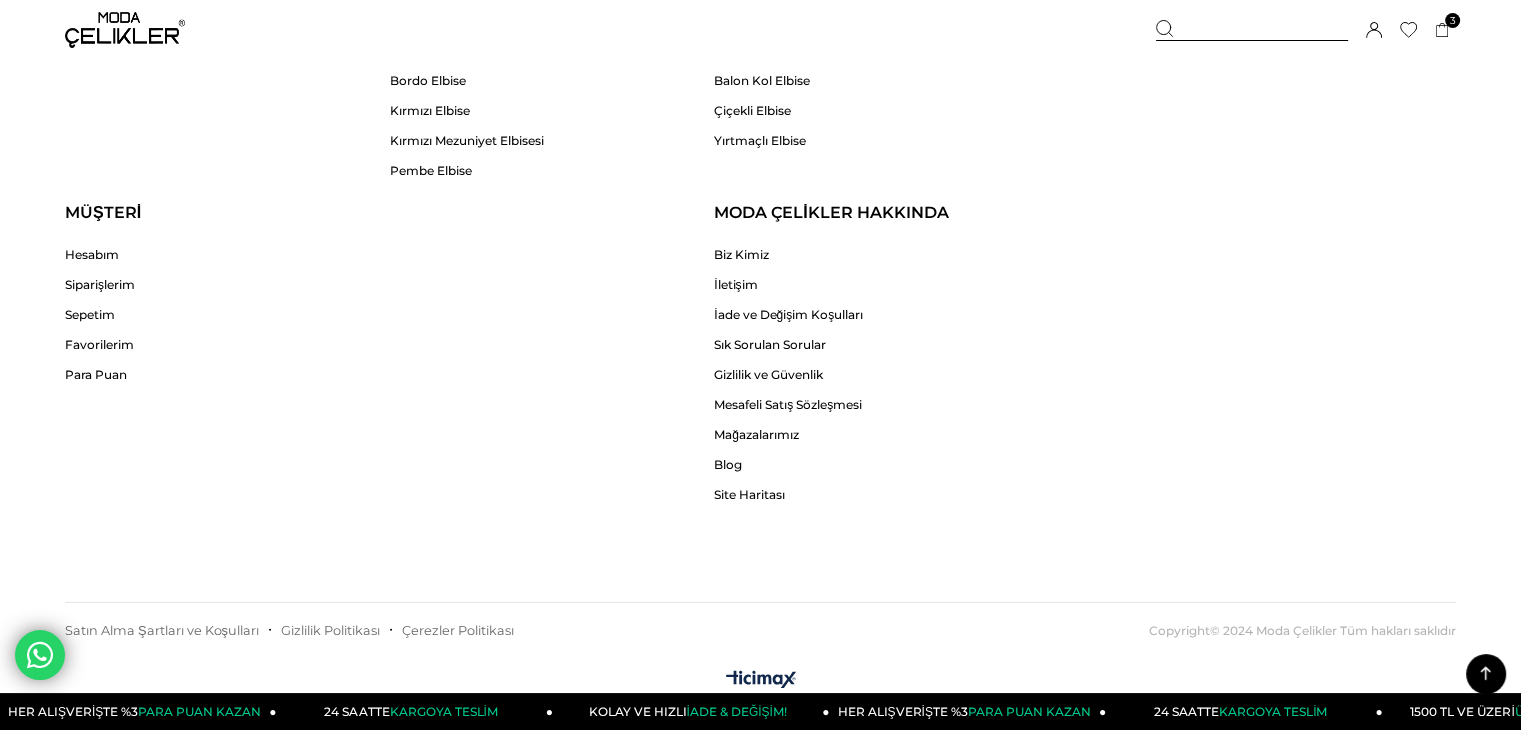 scroll, scrollTop: 8893, scrollLeft: 0, axis: vertical 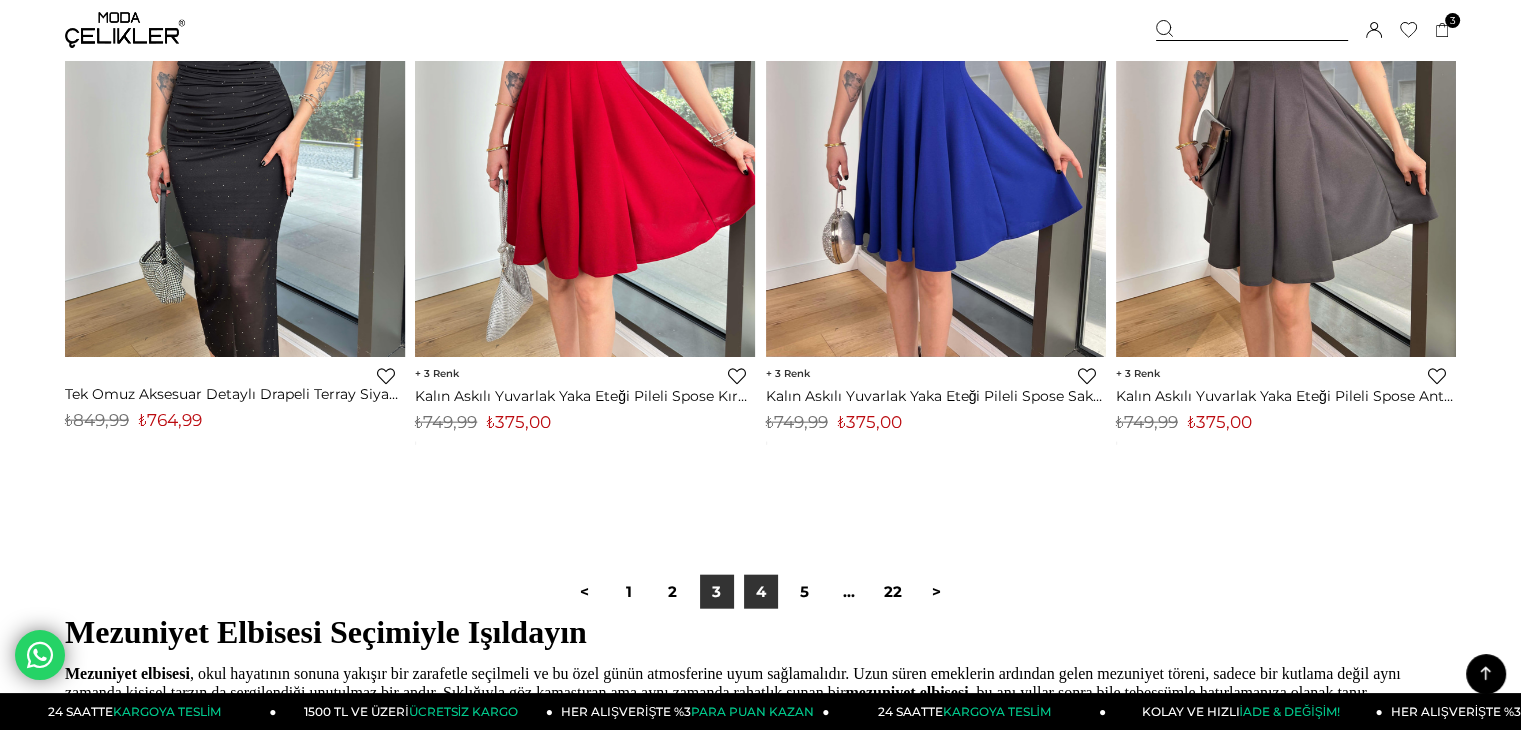 click on "4" at bounding box center [761, 592] 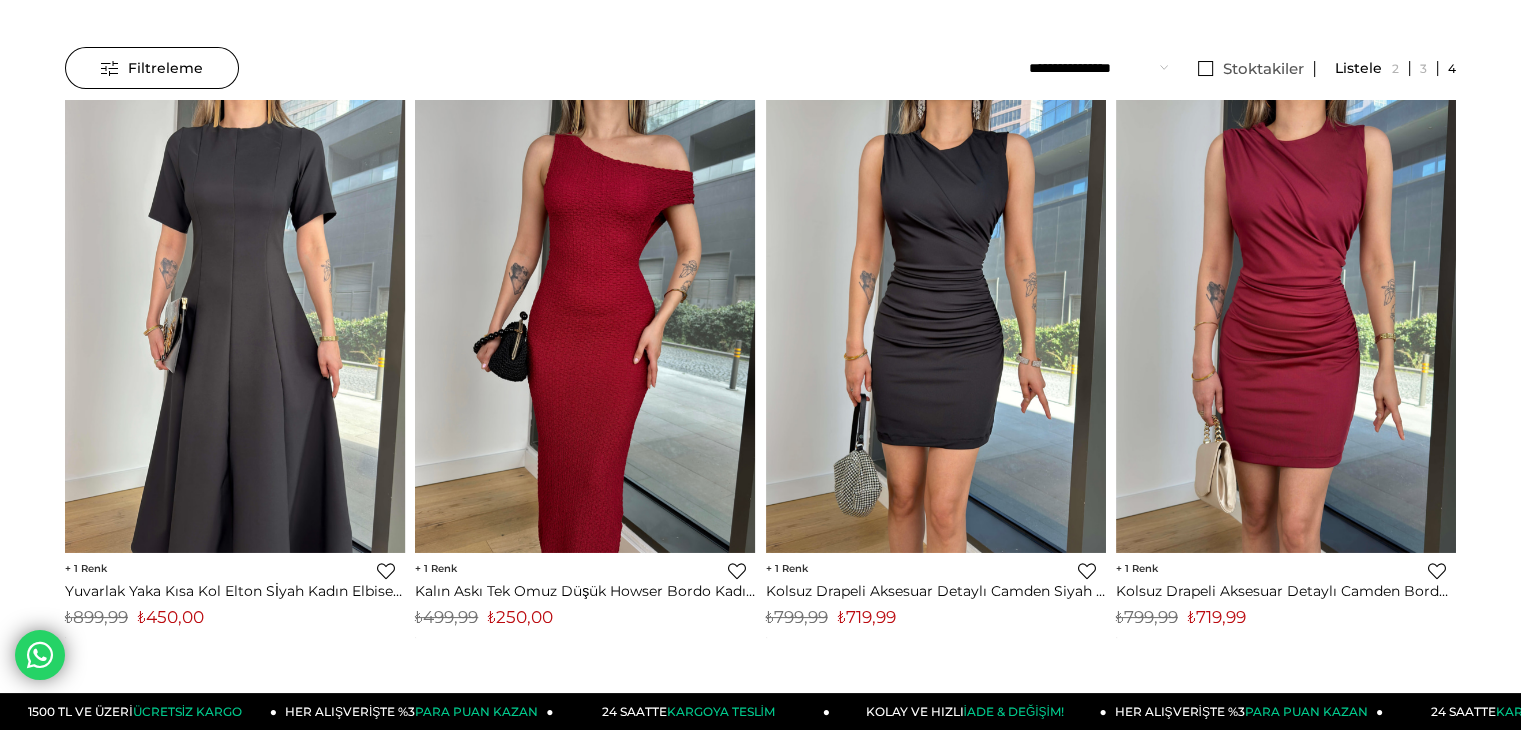scroll, scrollTop: 160, scrollLeft: 0, axis: vertical 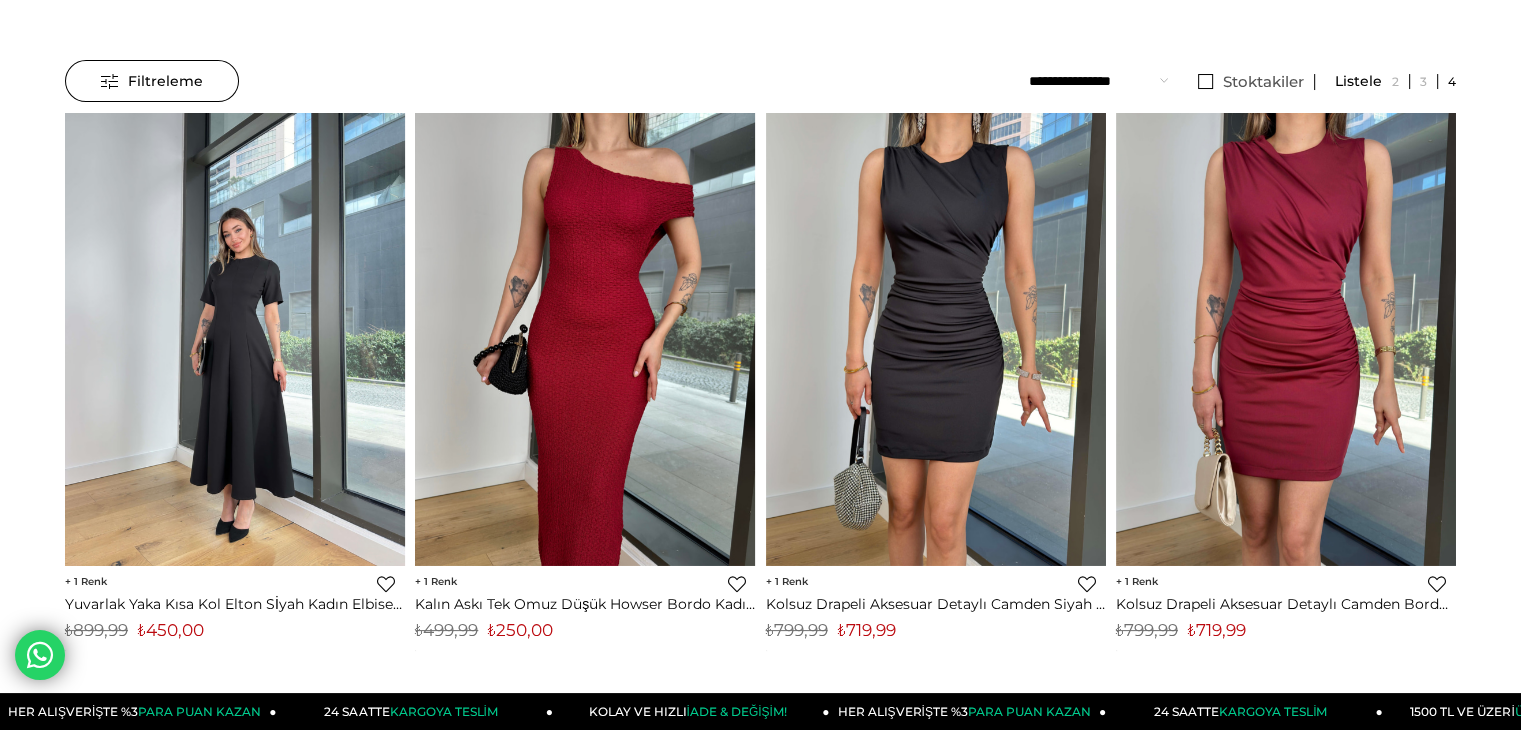 click at bounding box center [235, 339] 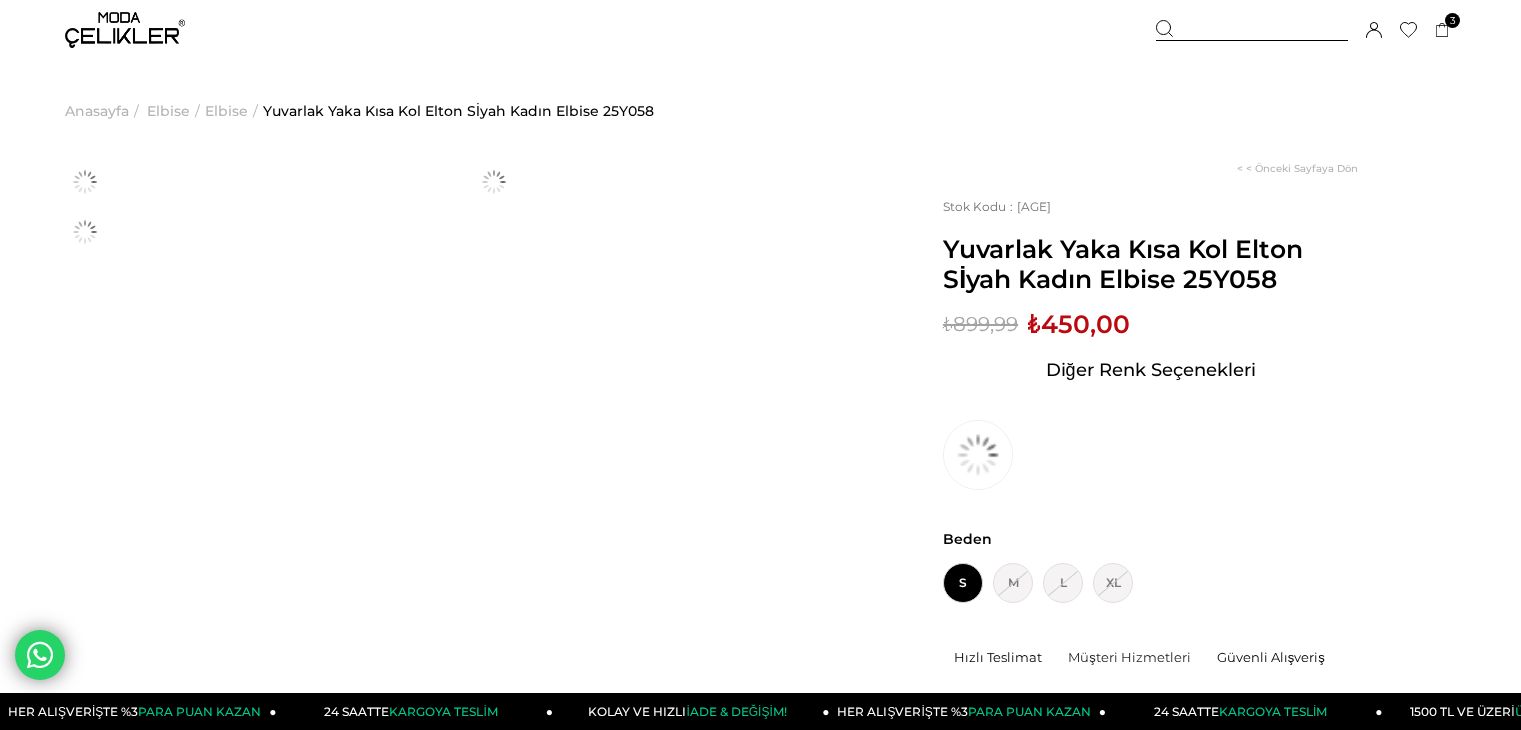 scroll, scrollTop: 0, scrollLeft: 0, axis: both 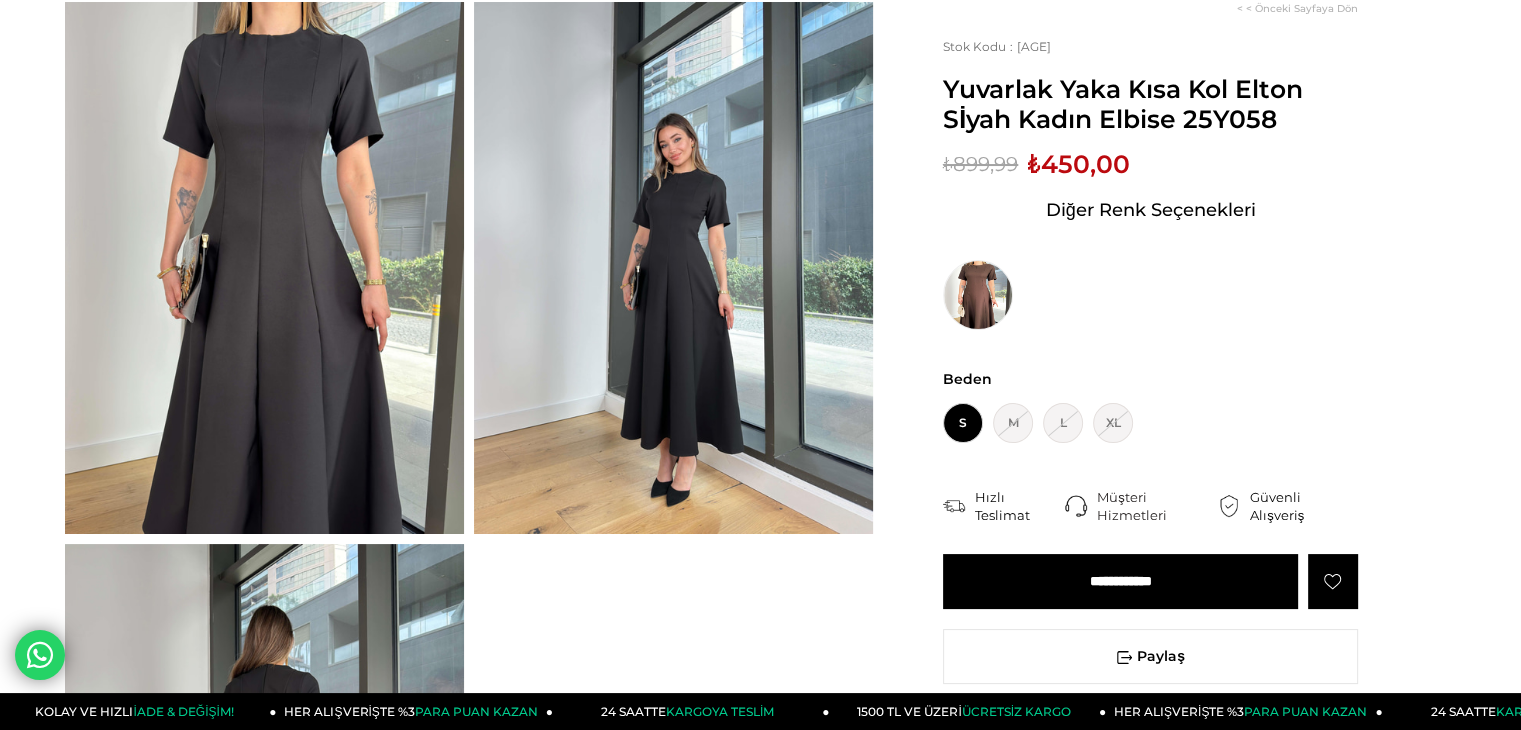 click on "**********" at bounding box center (1120, 581) 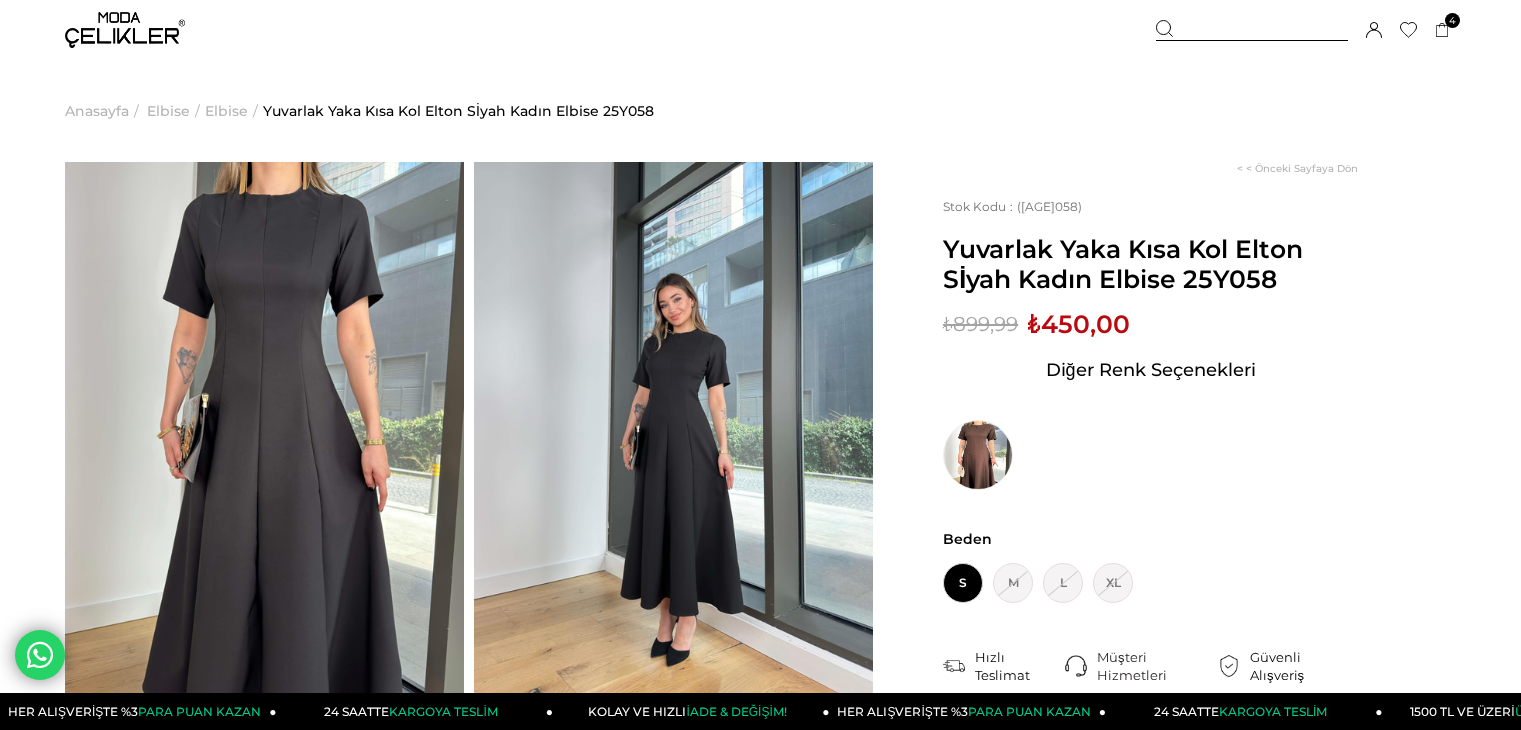 scroll, scrollTop: 160, scrollLeft: 0, axis: vertical 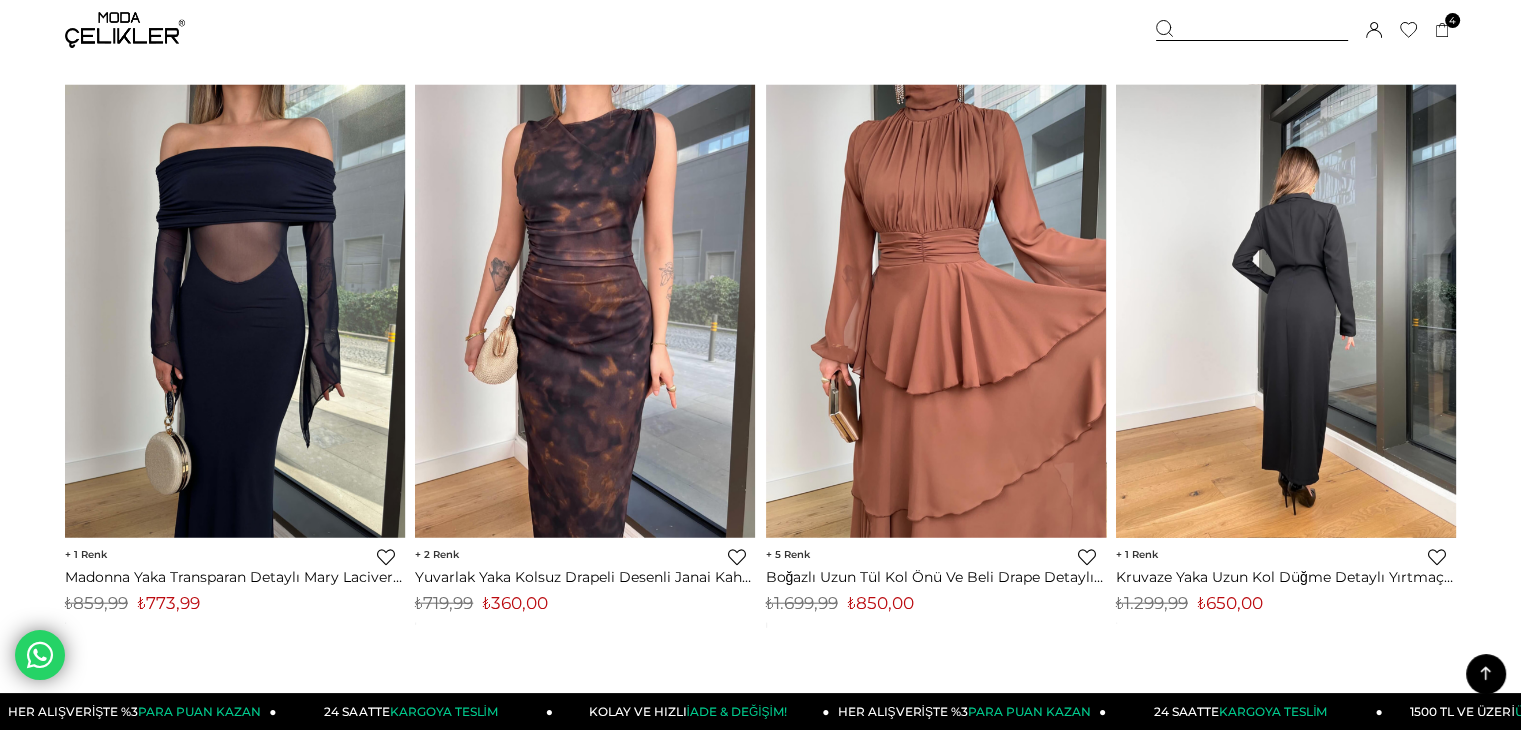 click at bounding box center [1286, 311] 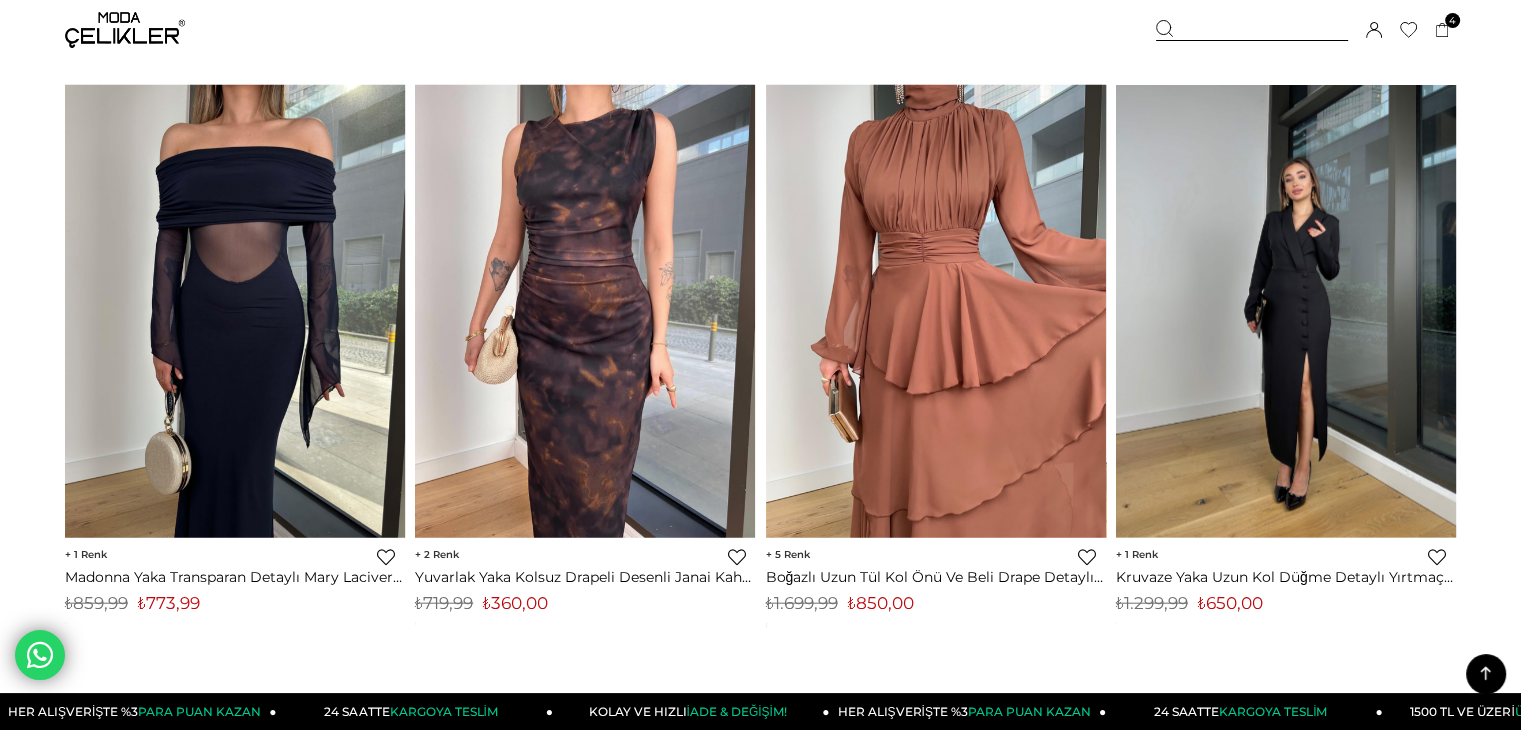 click at bounding box center (1286, 311) 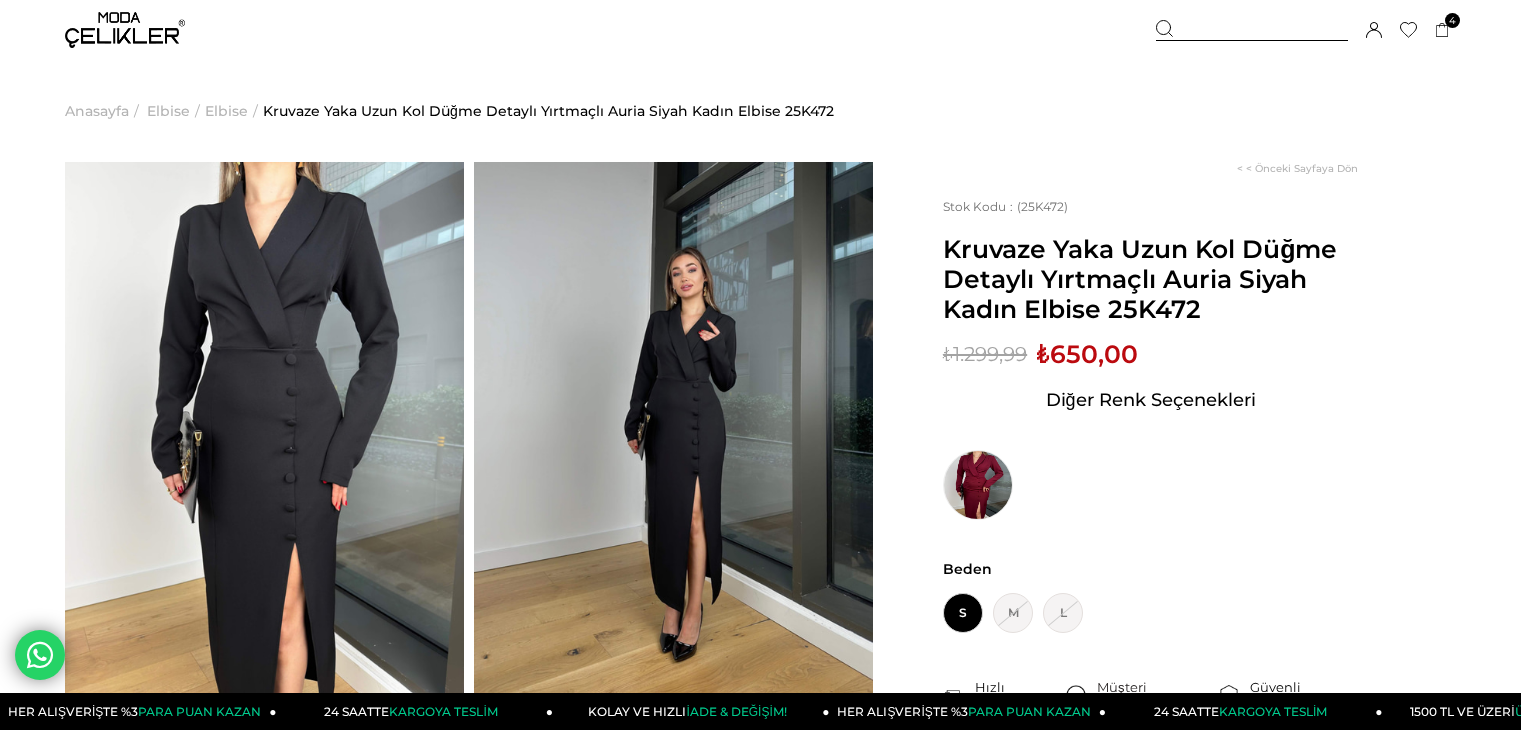 scroll, scrollTop: 40, scrollLeft: 0, axis: vertical 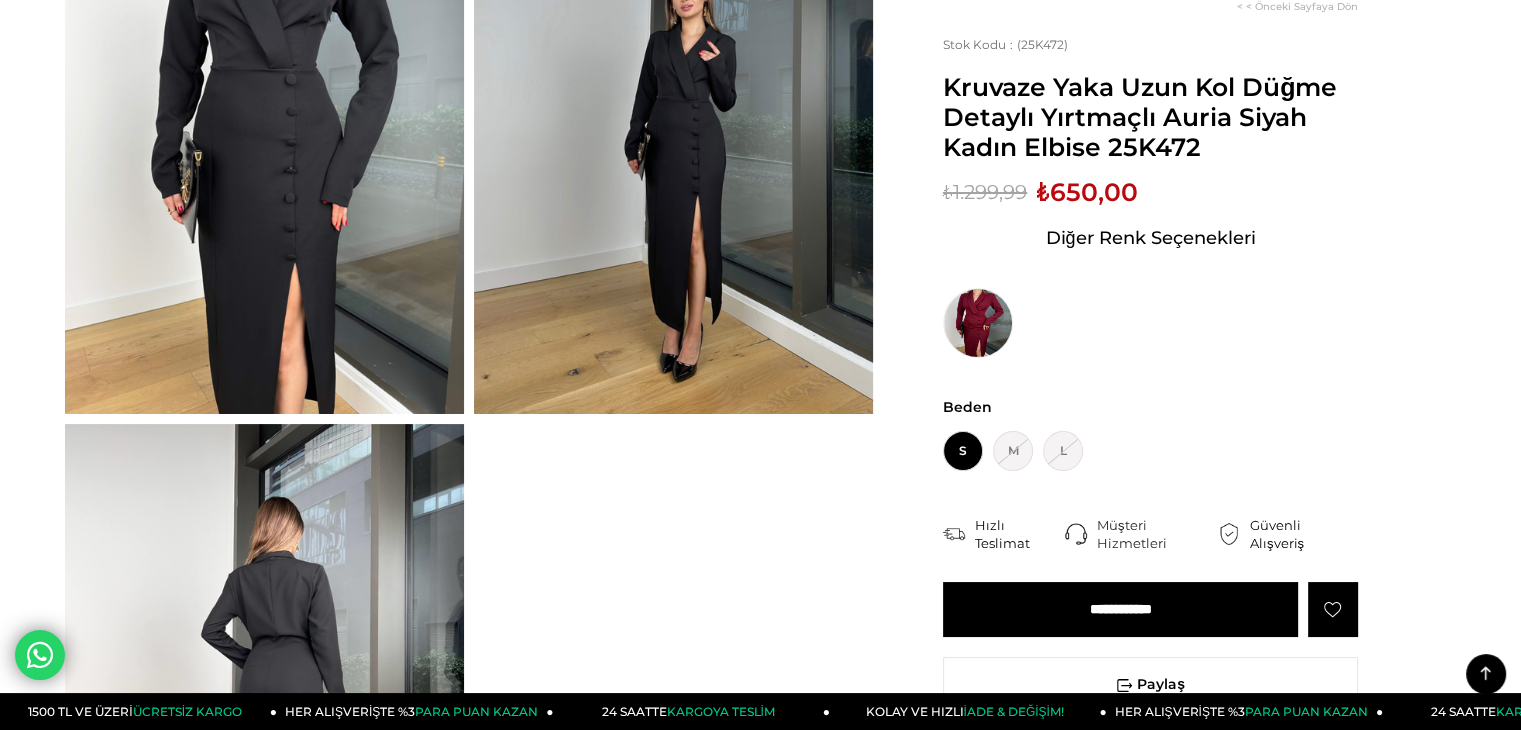 click on "**********" at bounding box center [1120, 609] 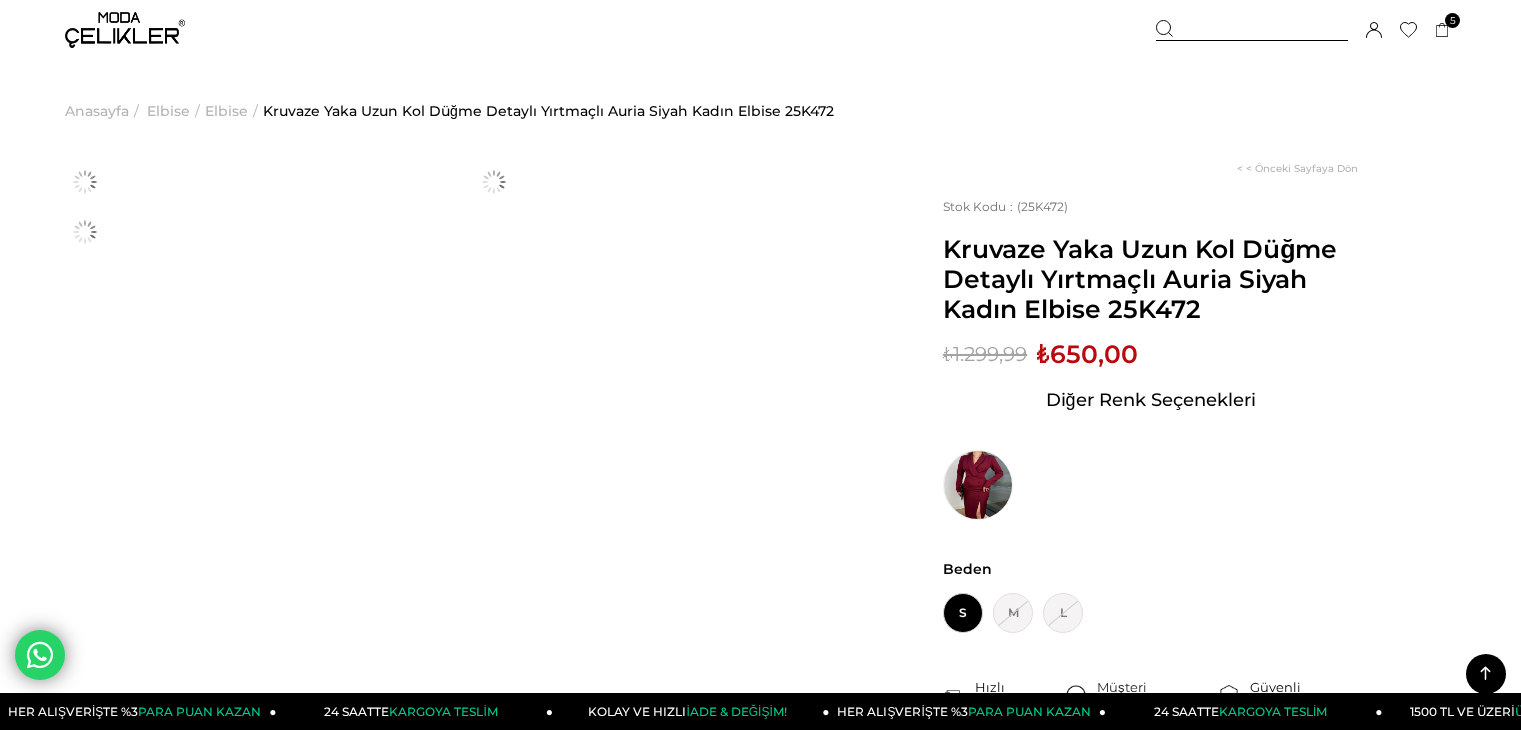 scroll, scrollTop: 596, scrollLeft: 0, axis: vertical 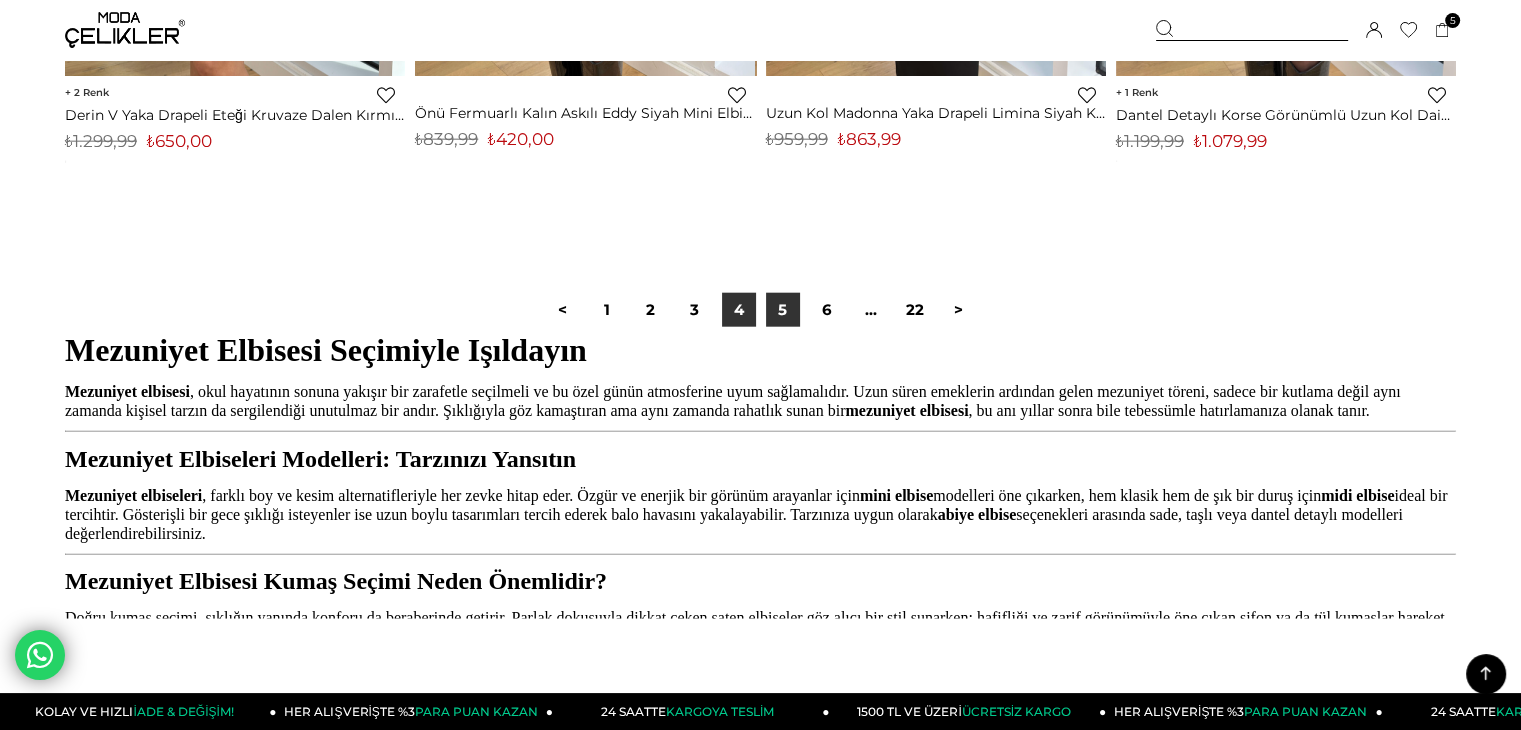 click on "5" at bounding box center (783, 310) 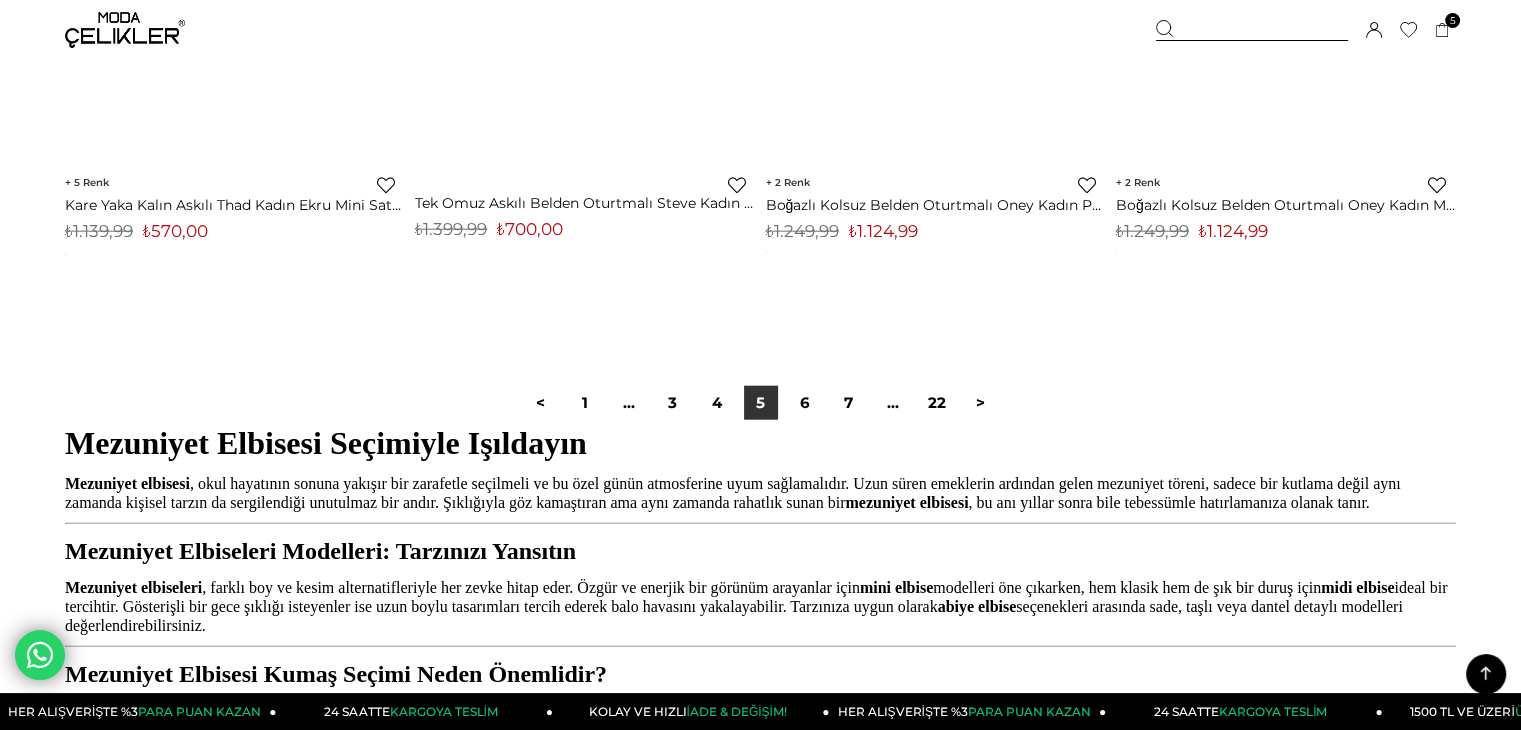 scroll, scrollTop: 12400, scrollLeft: 0, axis: vertical 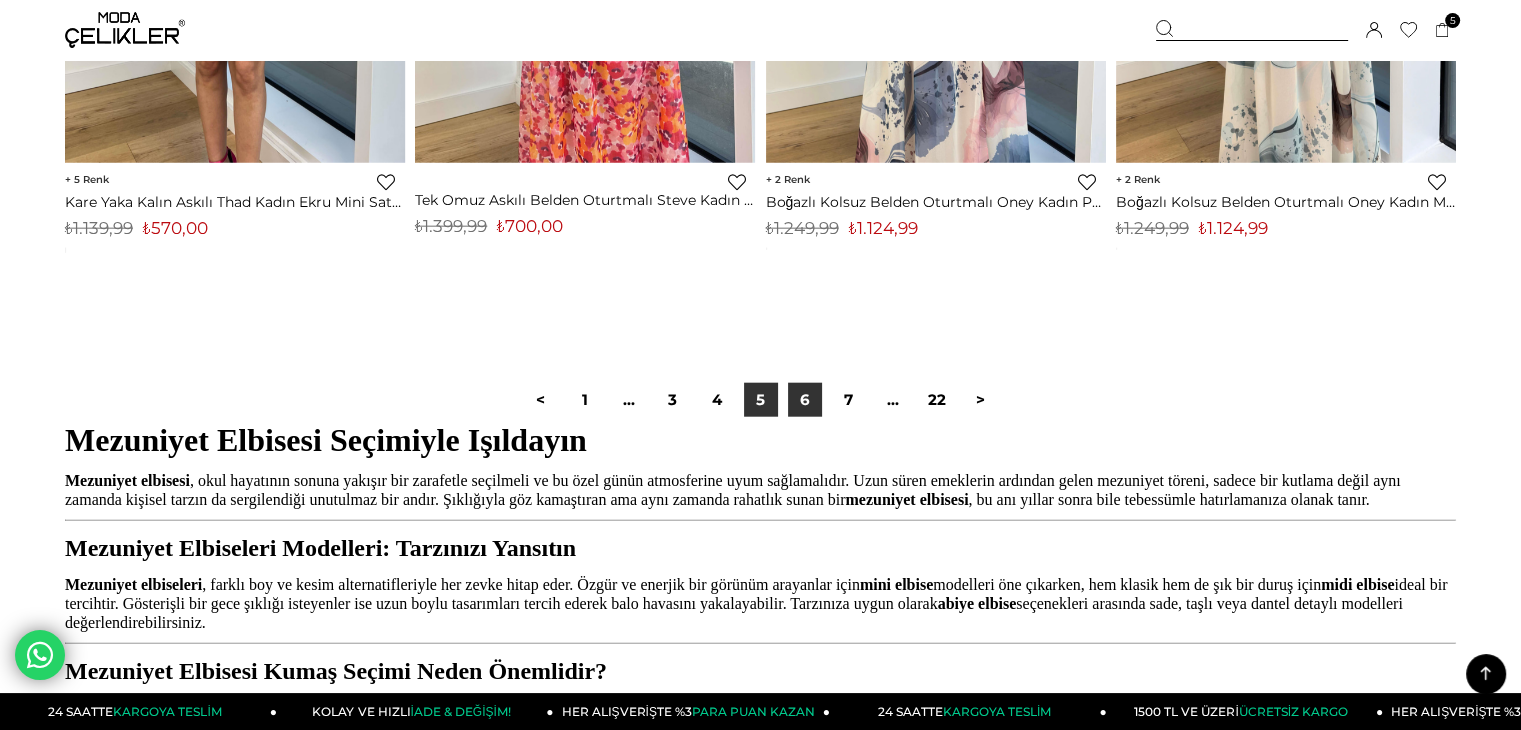 click on "6" at bounding box center [805, 400] 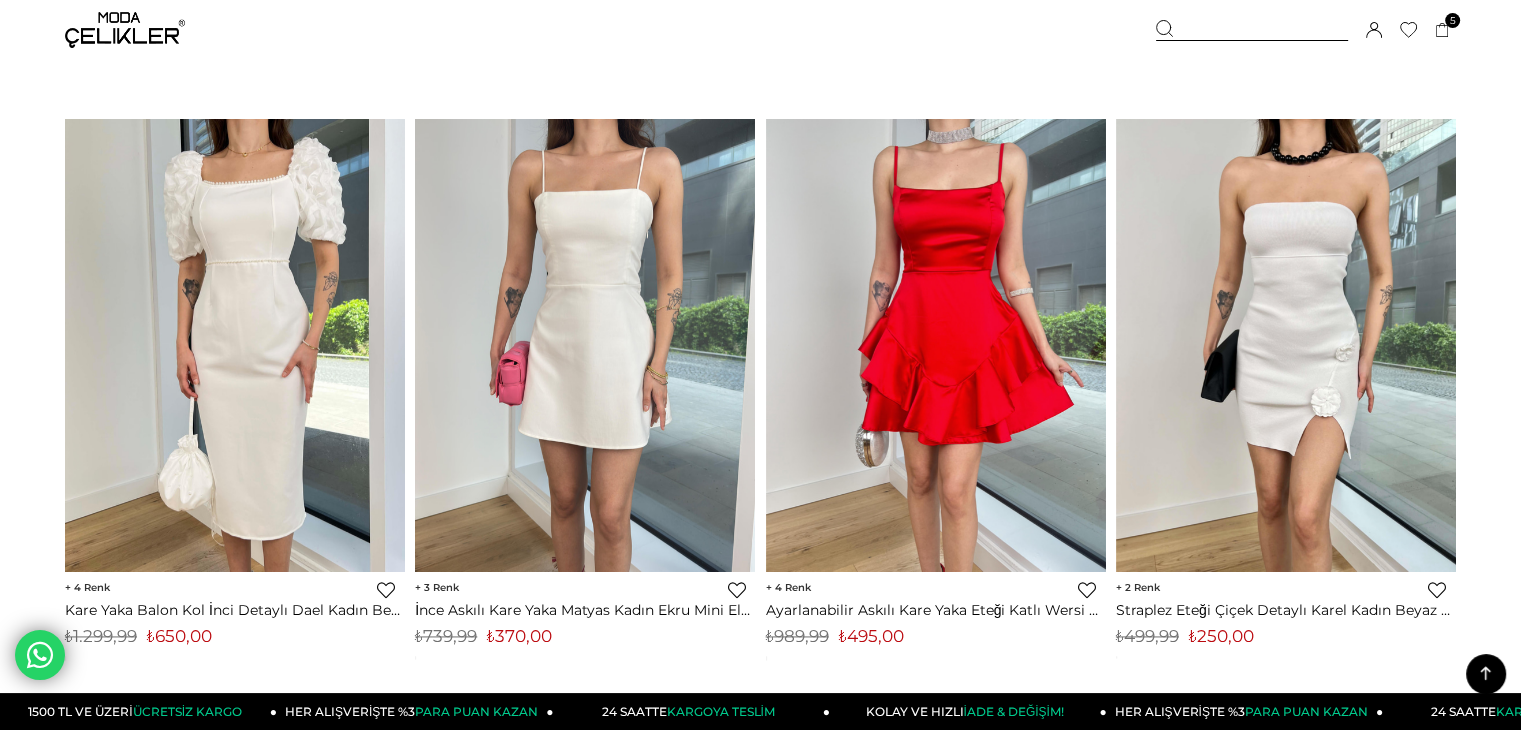 scroll, scrollTop: 2680, scrollLeft: 0, axis: vertical 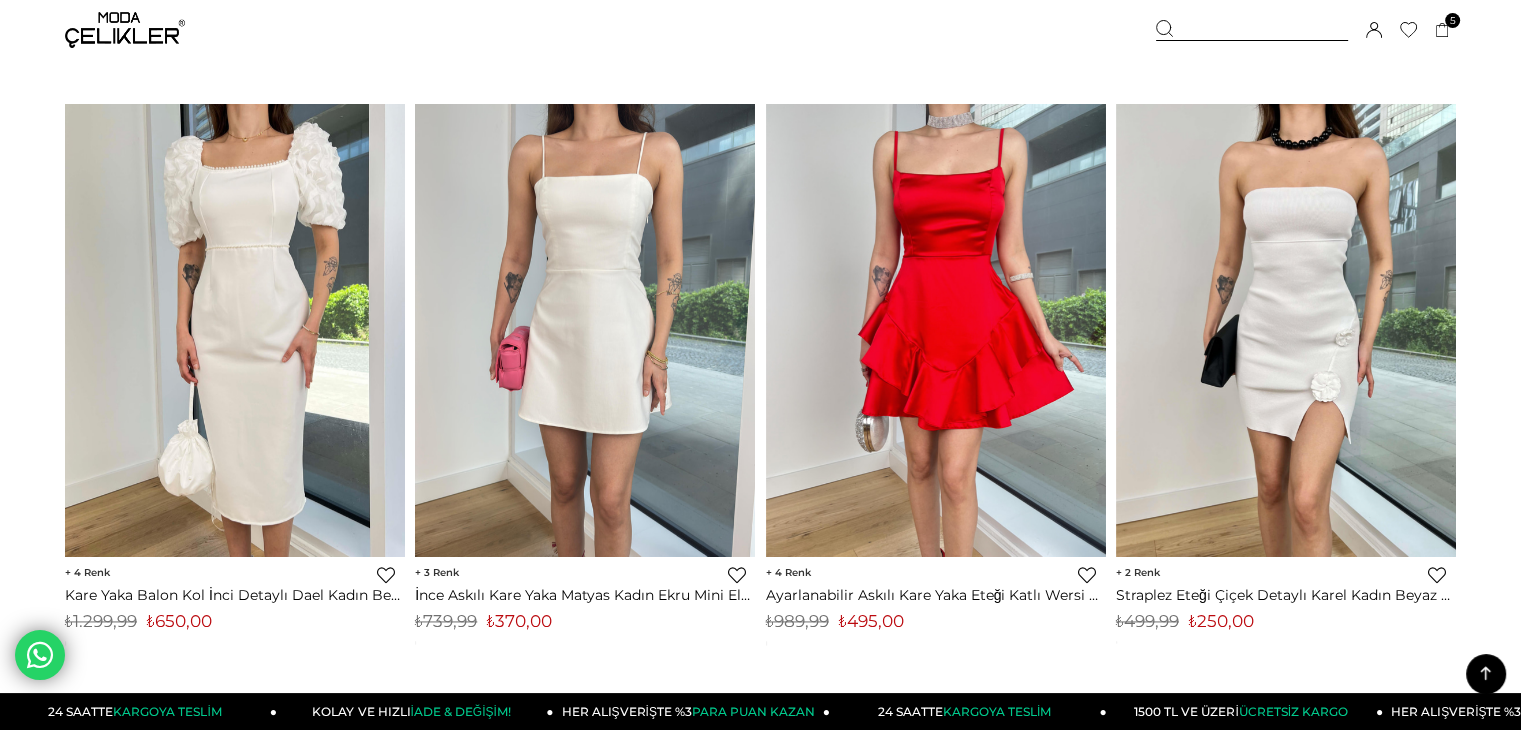 click at bounding box center (235, 329) 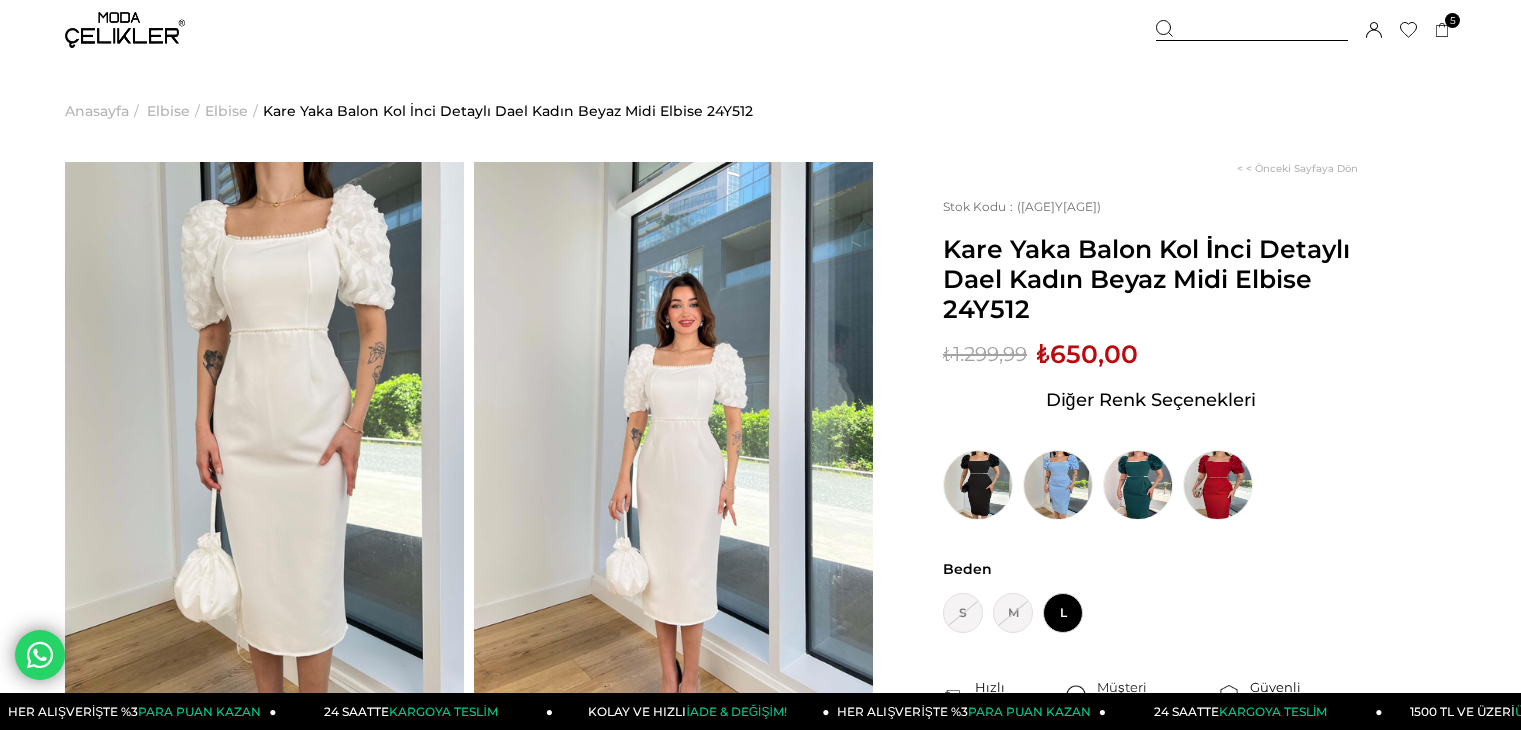scroll, scrollTop: 120, scrollLeft: 0, axis: vertical 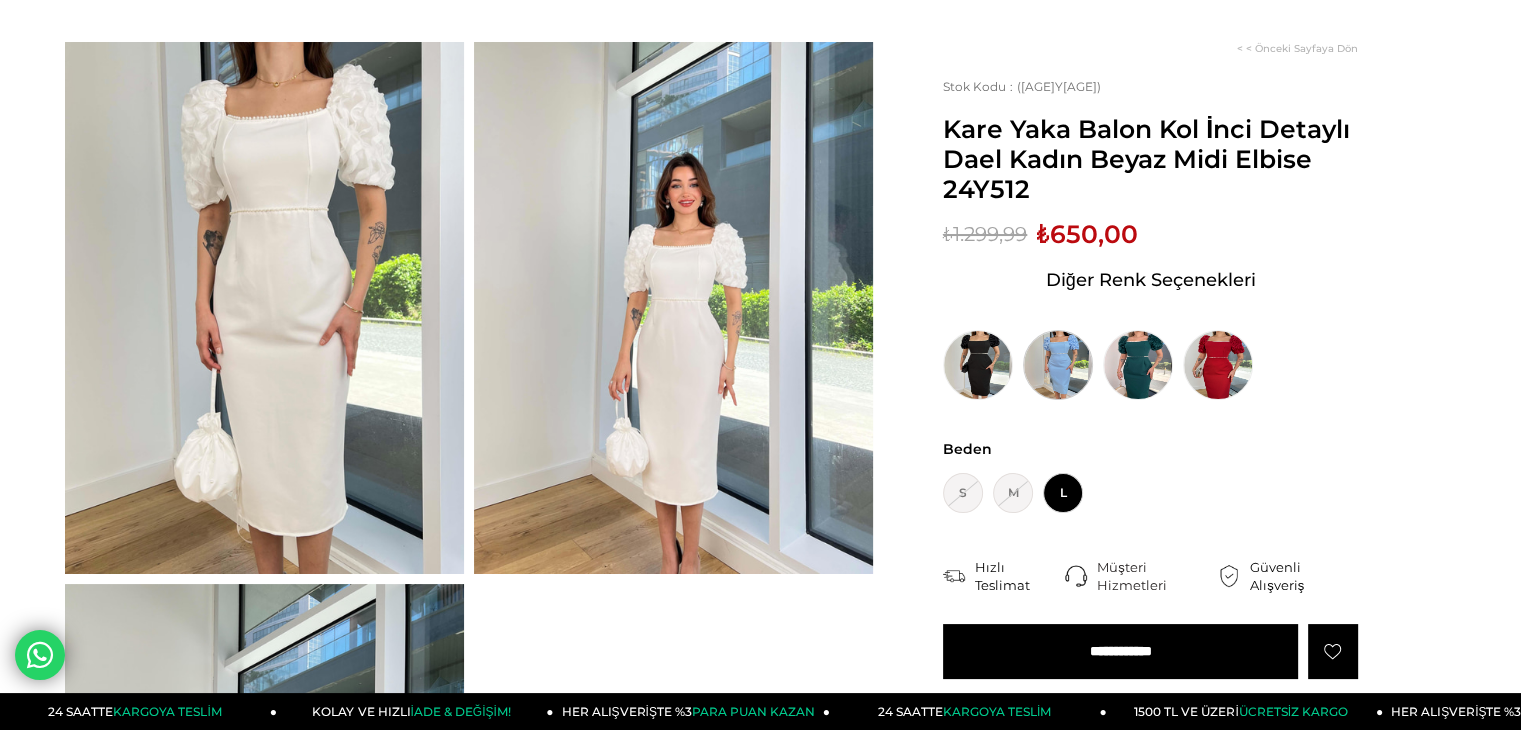 click at bounding box center (1058, 365) 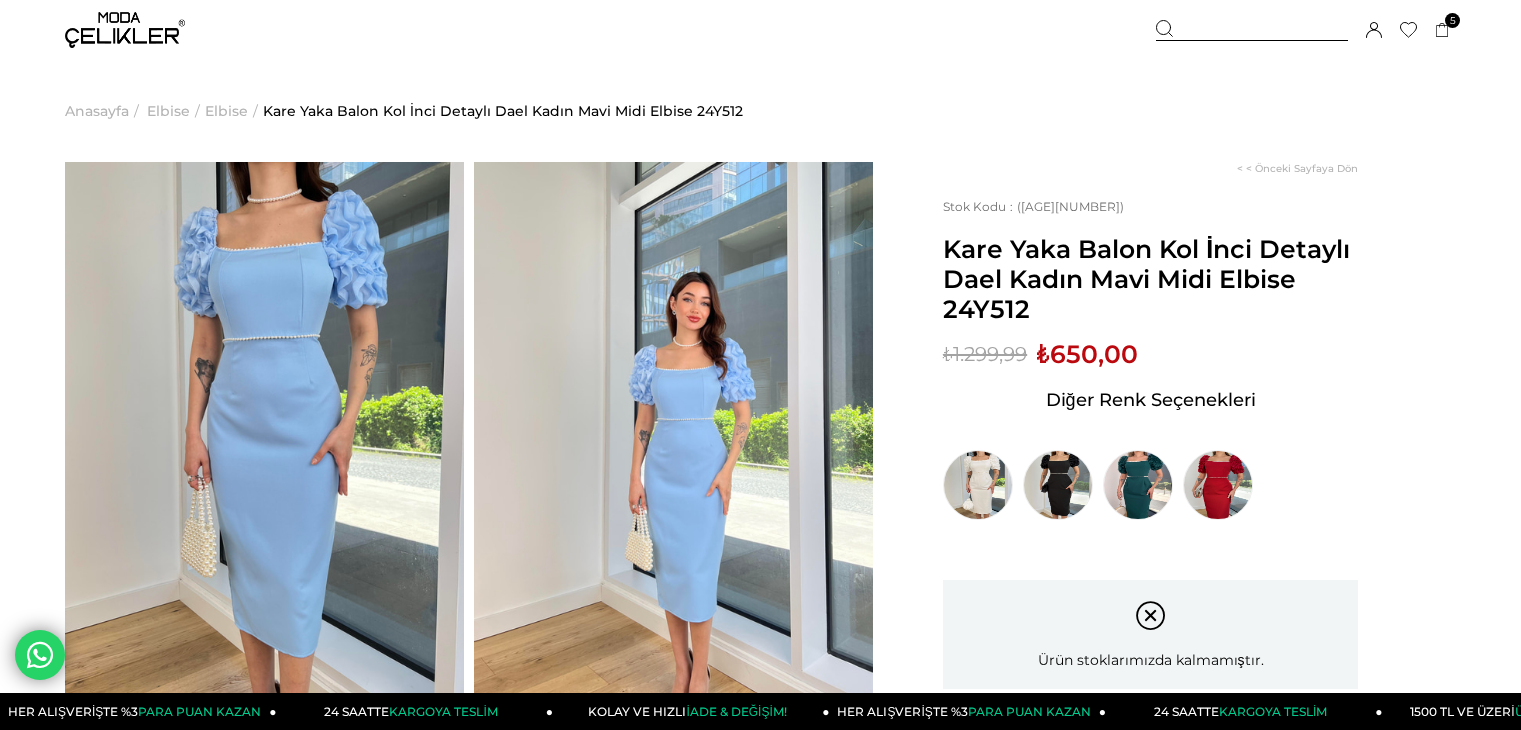 scroll, scrollTop: 0, scrollLeft: 0, axis: both 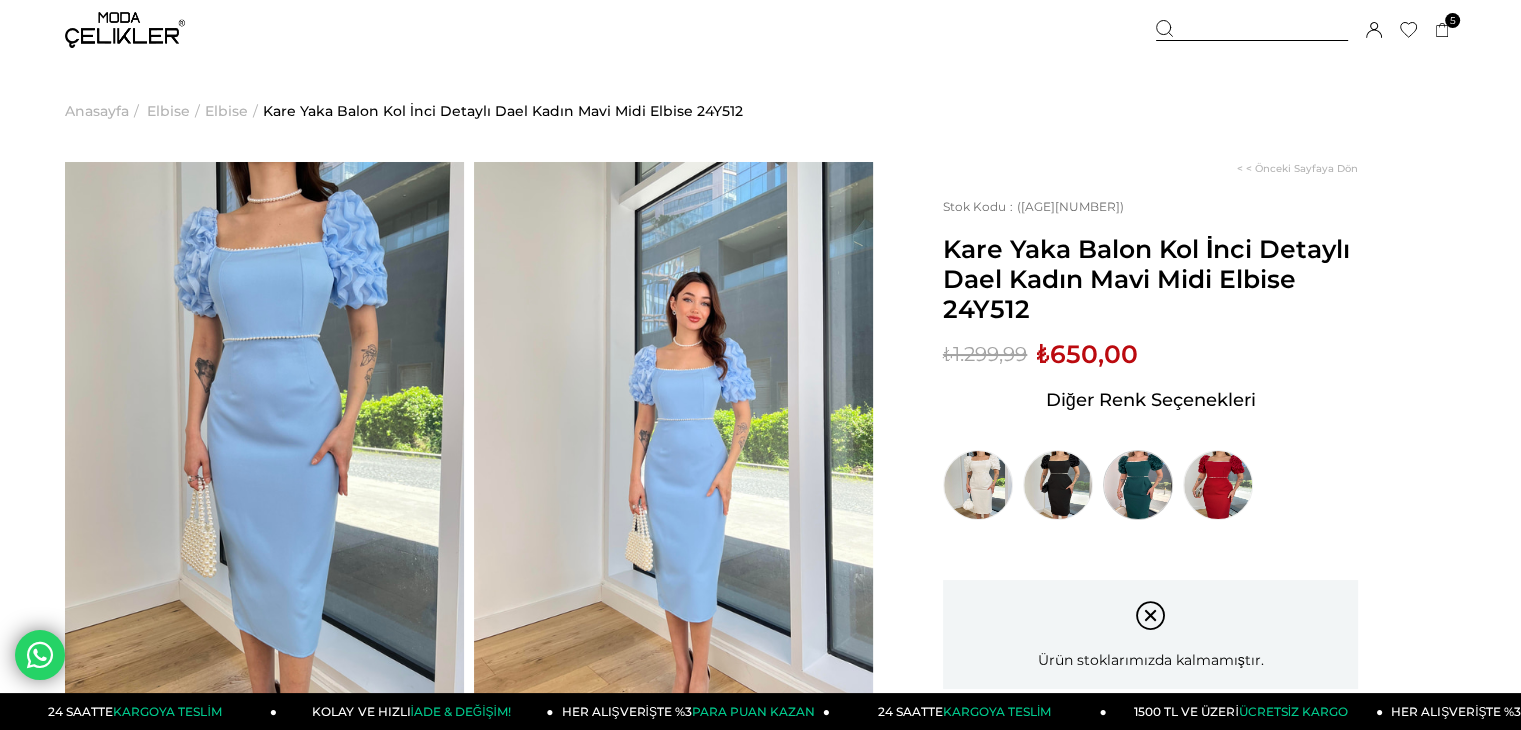 click at bounding box center (1138, 485) 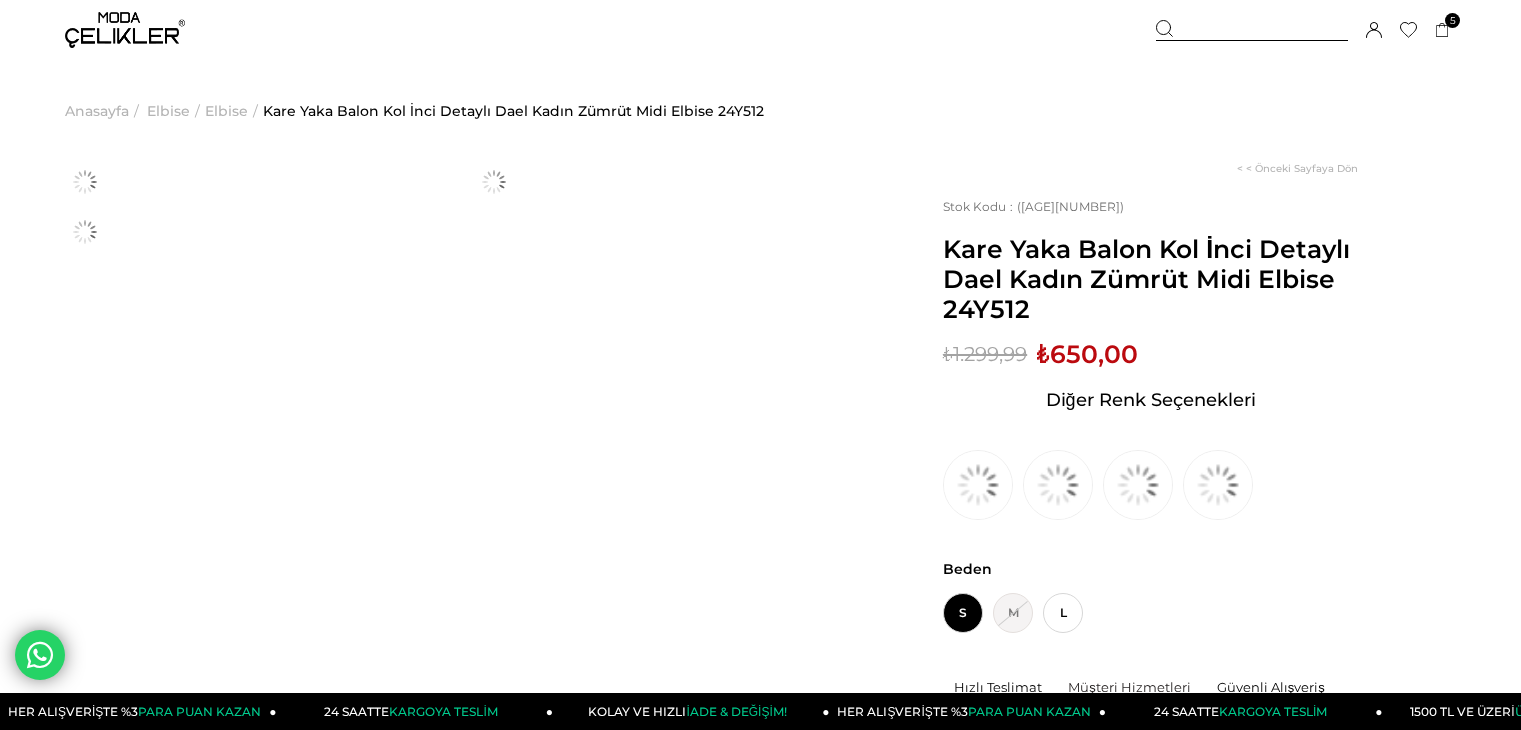 scroll, scrollTop: 0, scrollLeft: 0, axis: both 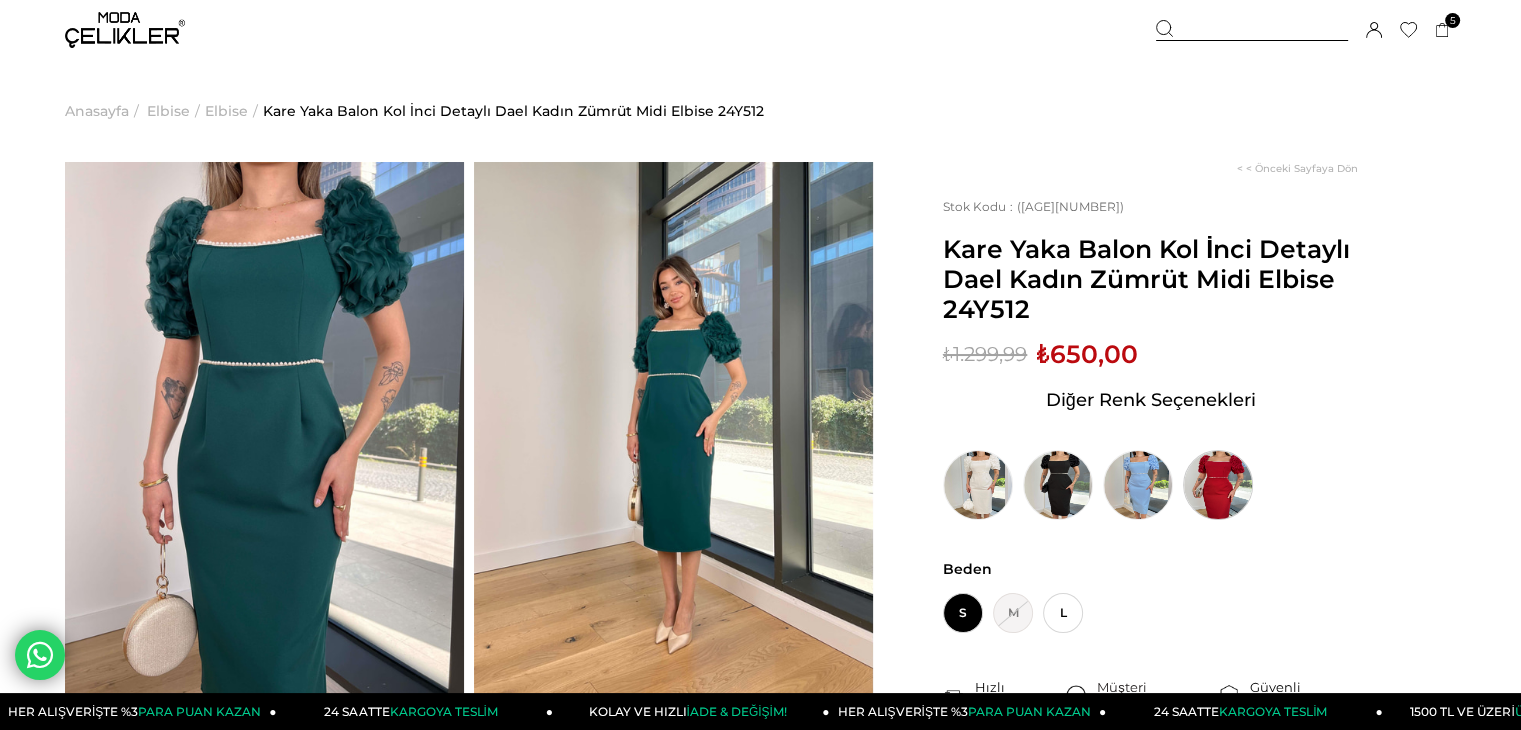 click at bounding box center (1218, 485) 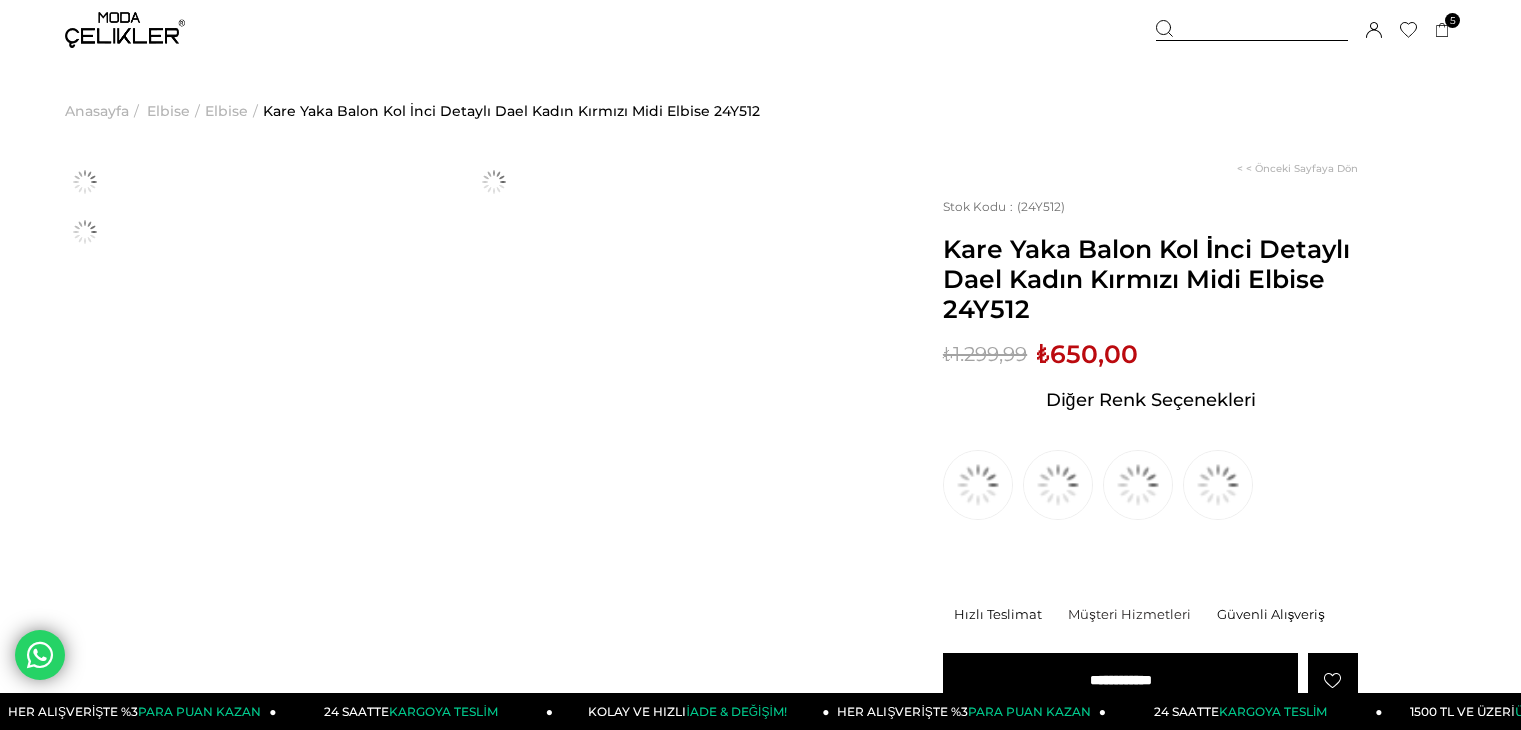 scroll, scrollTop: 0, scrollLeft: 0, axis: both 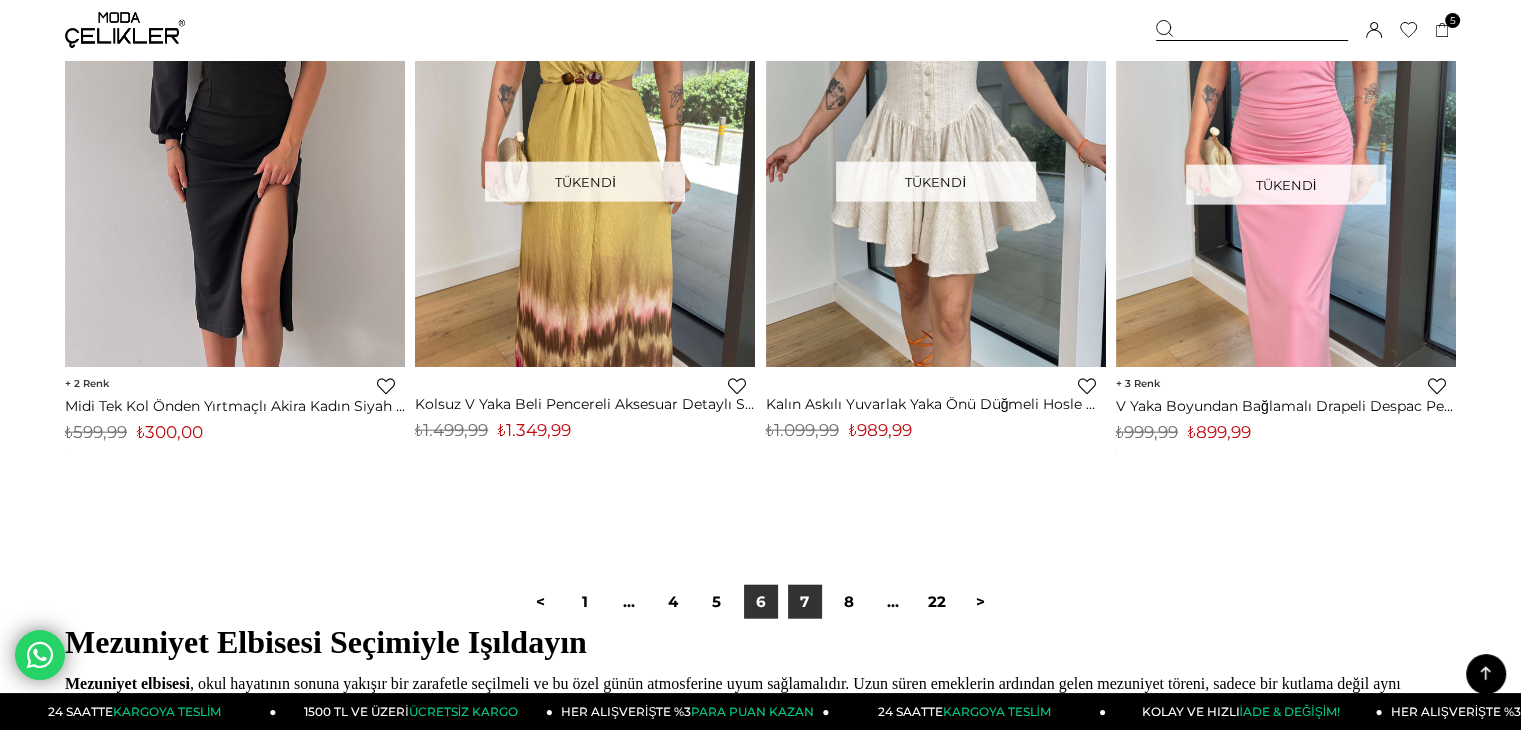 click on "7" at bounding box center (805, 602) 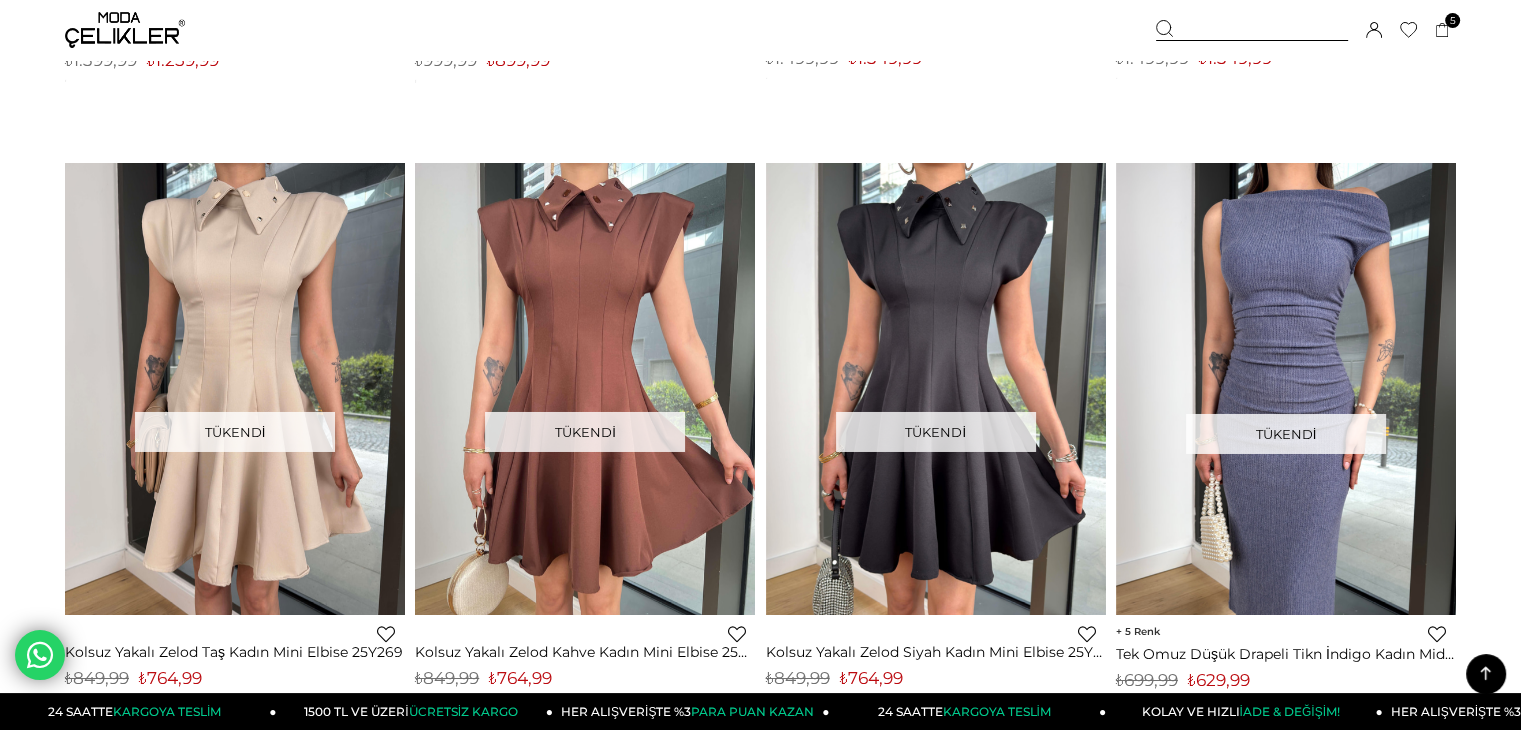 scroll, scrollTop: 6960, scrollLeft: 0, axis: vertical 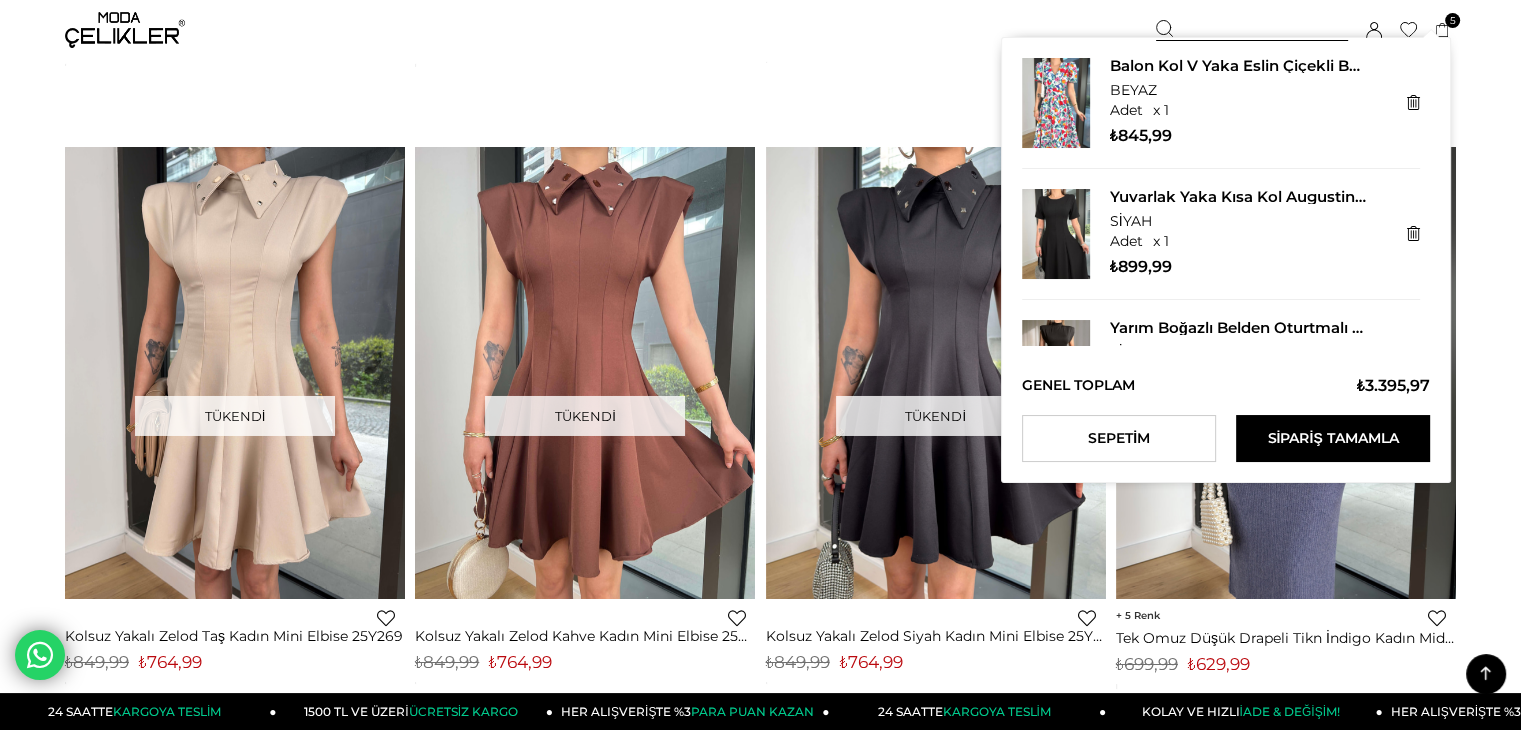 click 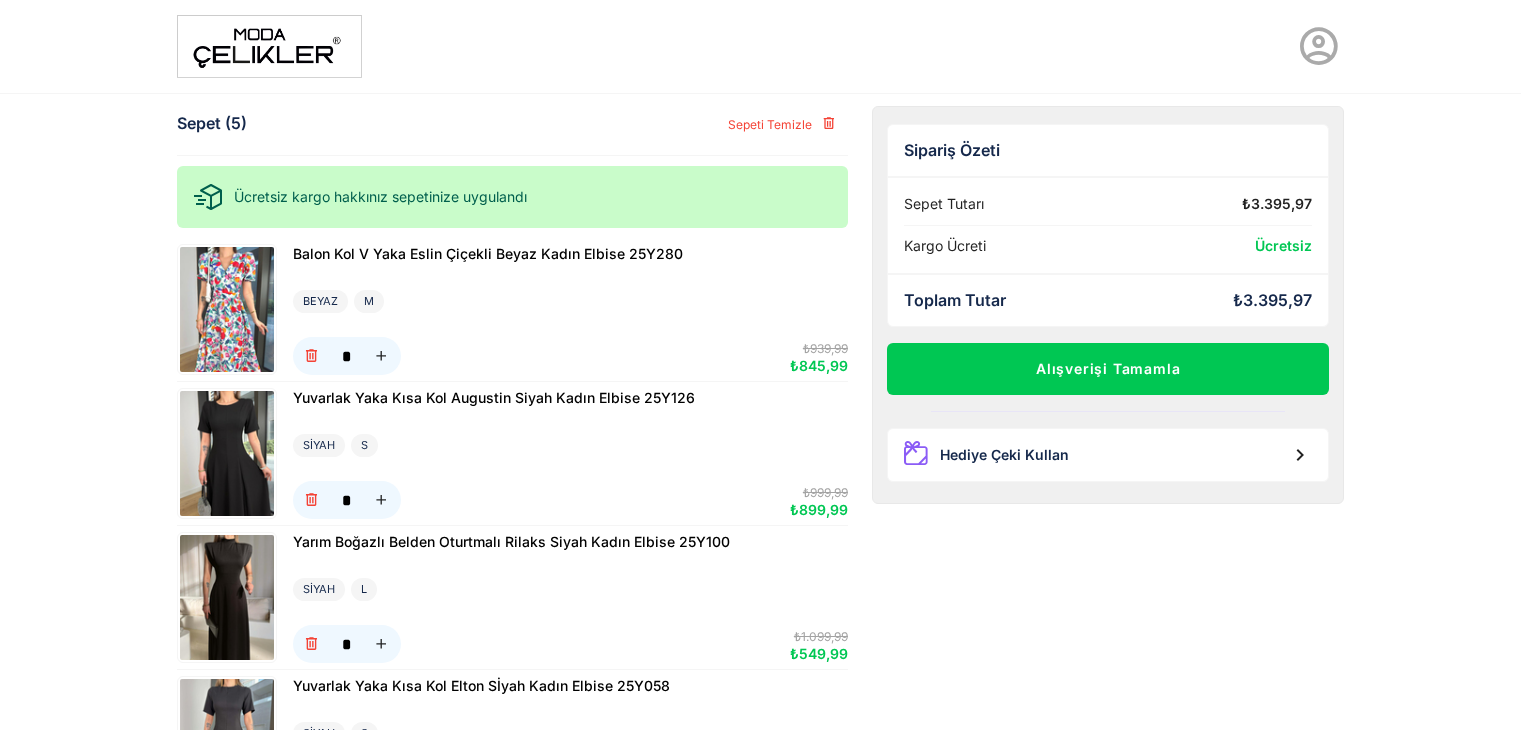scroll, scrollTop: 0, scrollLeft: 0, axis: both 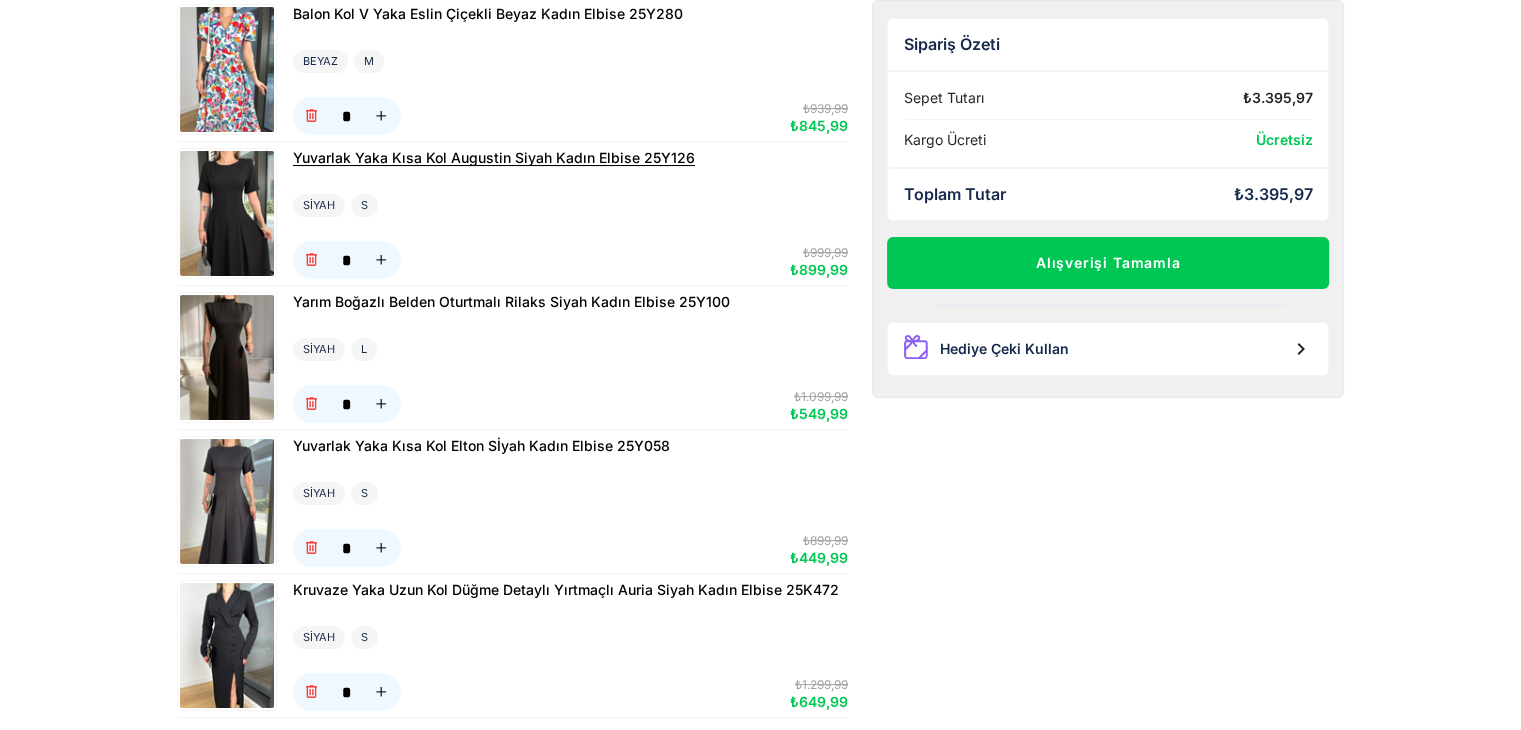 click on "Yuvarlak Yaka Kısa Kol Augustin Siyah Kadın Elbise 25Y126" at bounding box center [494, 157] 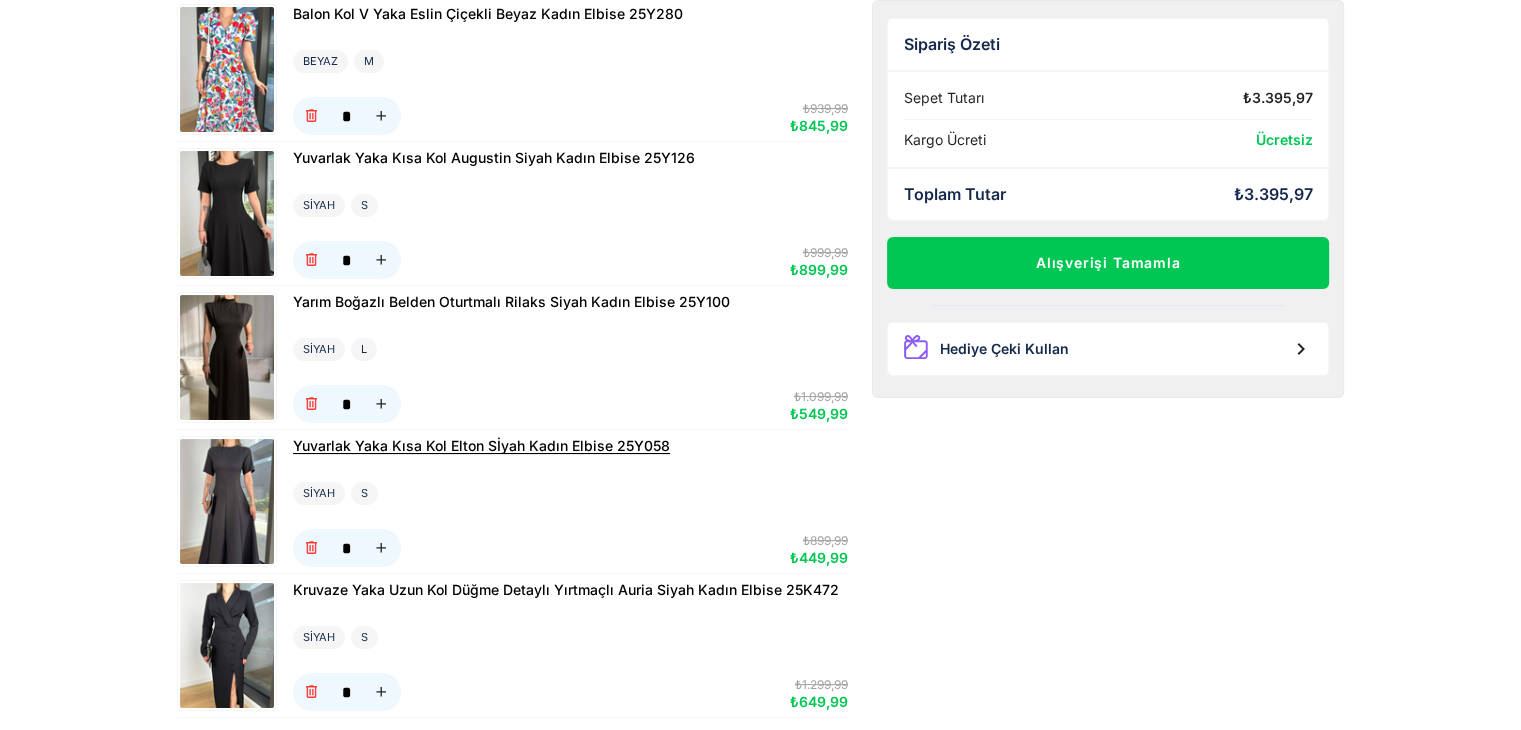 click on "Yuvarlak Yaka Kısa Kol Elton Sİyah Kadın Elbise 25Y058" at bounding box center [481, 445] 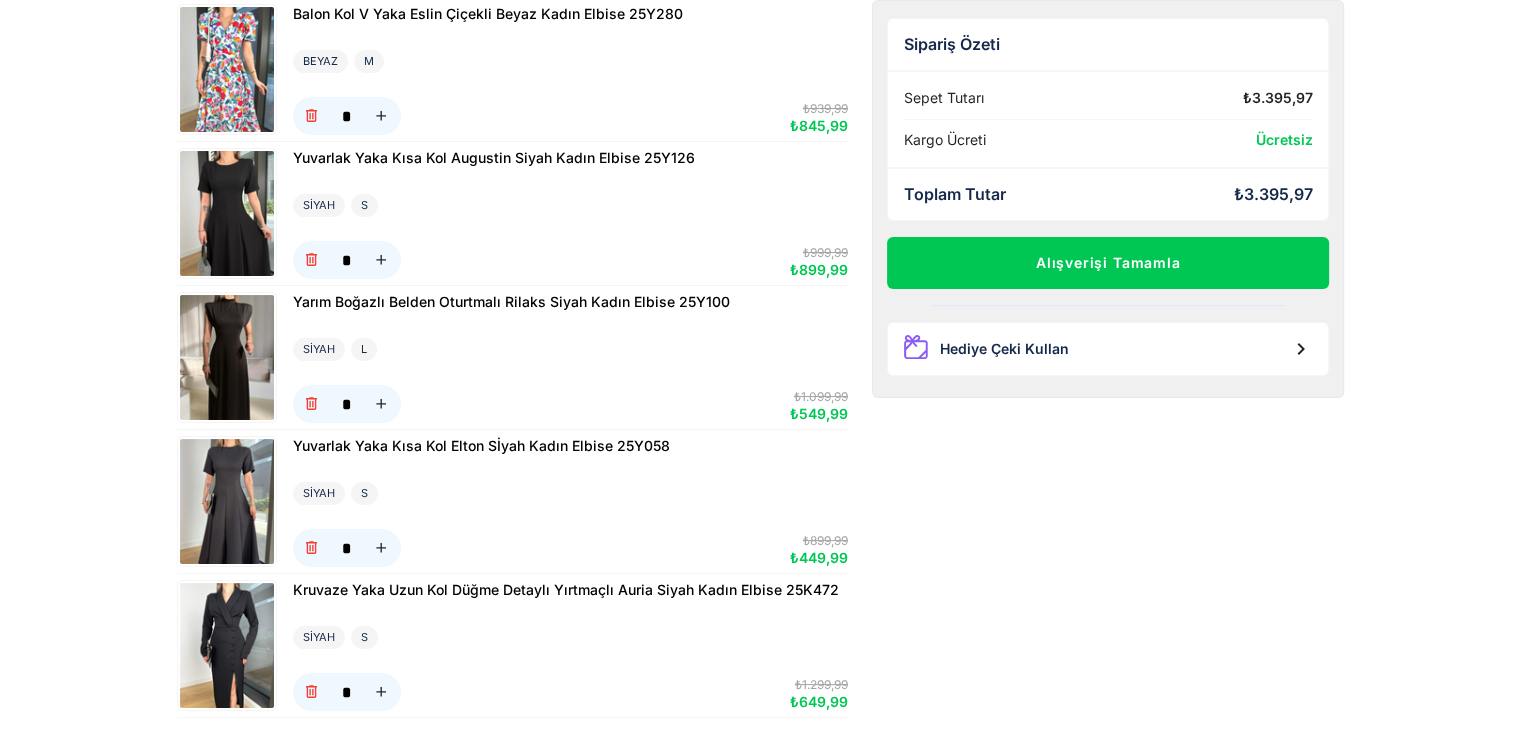 click at bounding box center [227, 213] 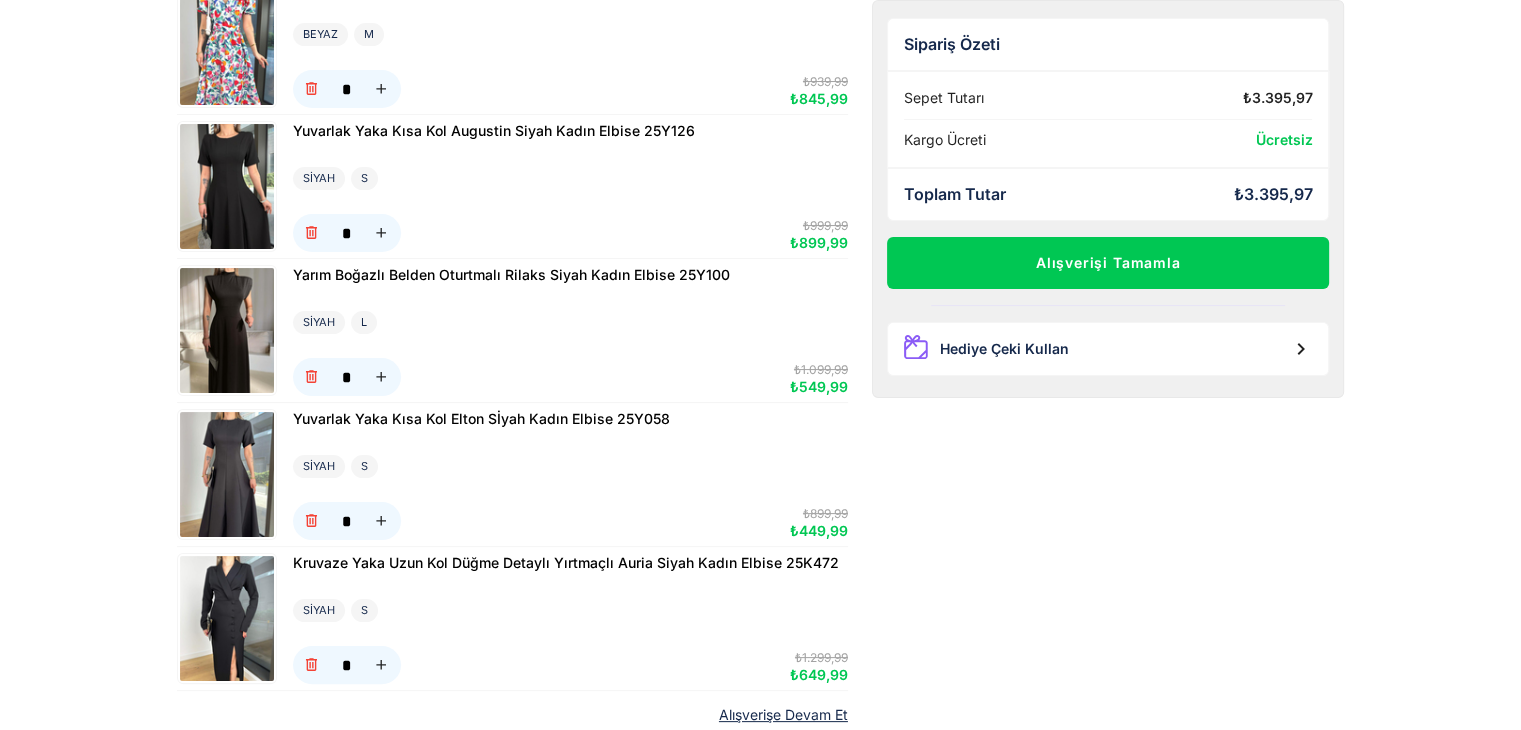 scroll, scrollTop: 280, scrollLeft: 0, axis: vertical 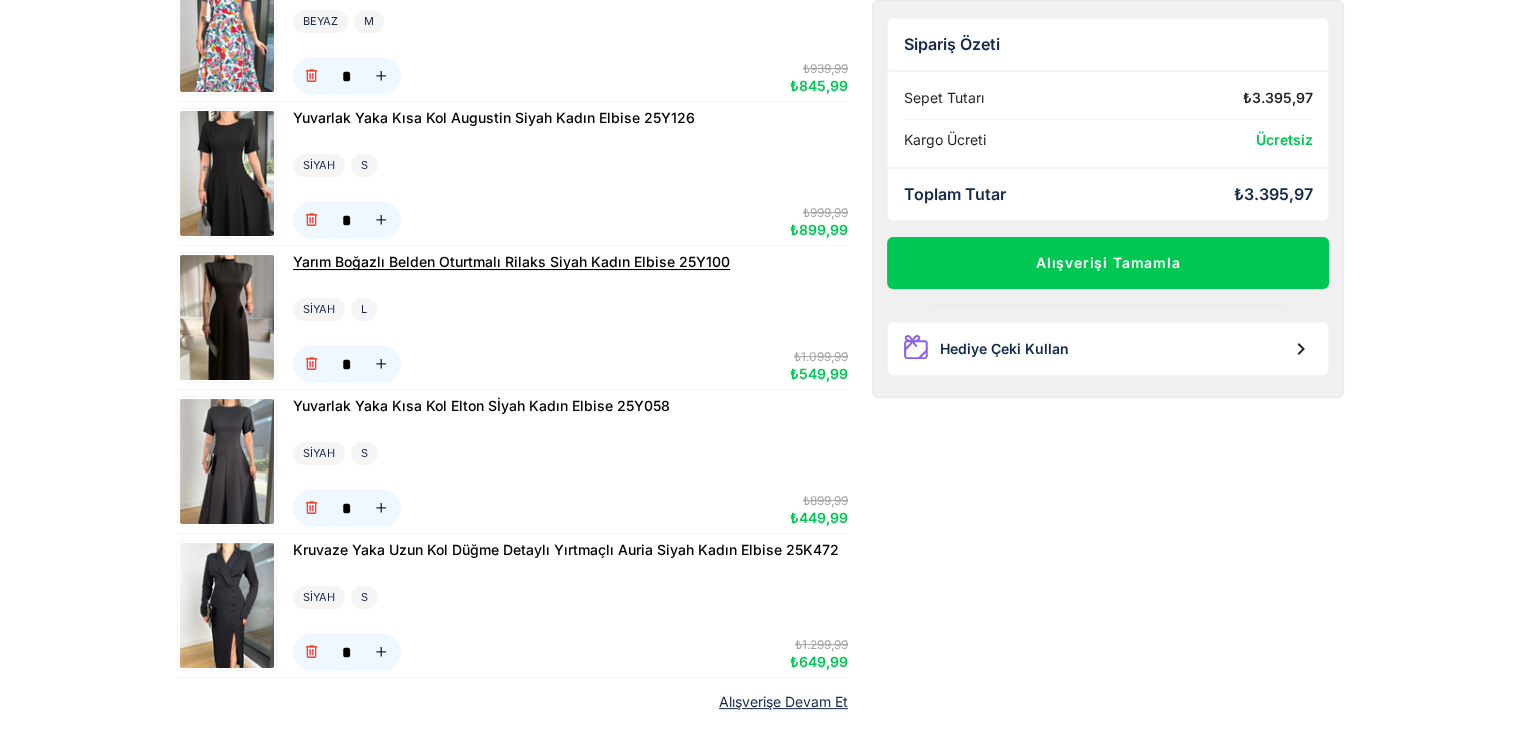 click on "Yarım Boğazlı Belden Oturtmalı Rilaks Siyah Kadın Elbise 25Y100" at bounding box center (511, 261) 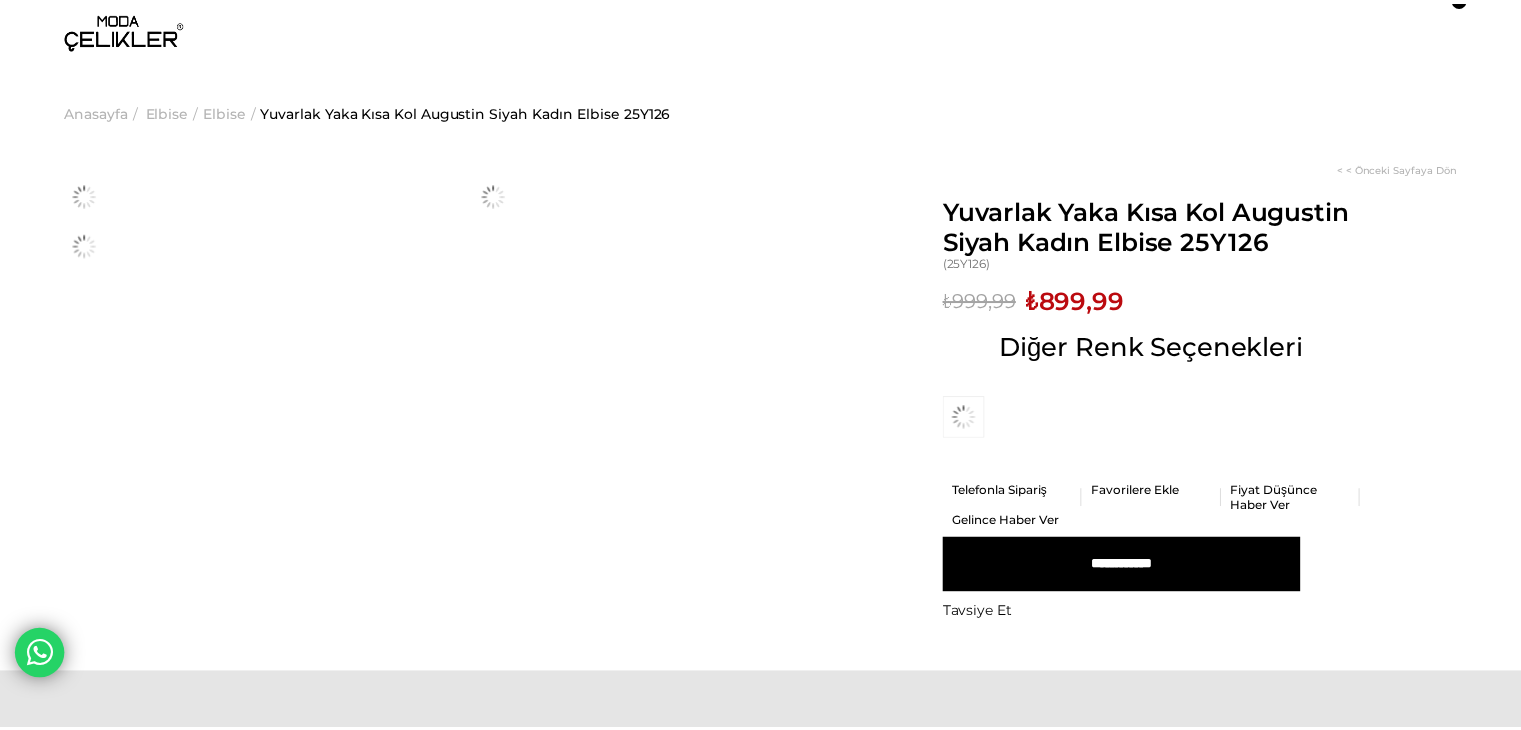 scroll, scrollTop: 0, scrollLeft: 0, axis: both 